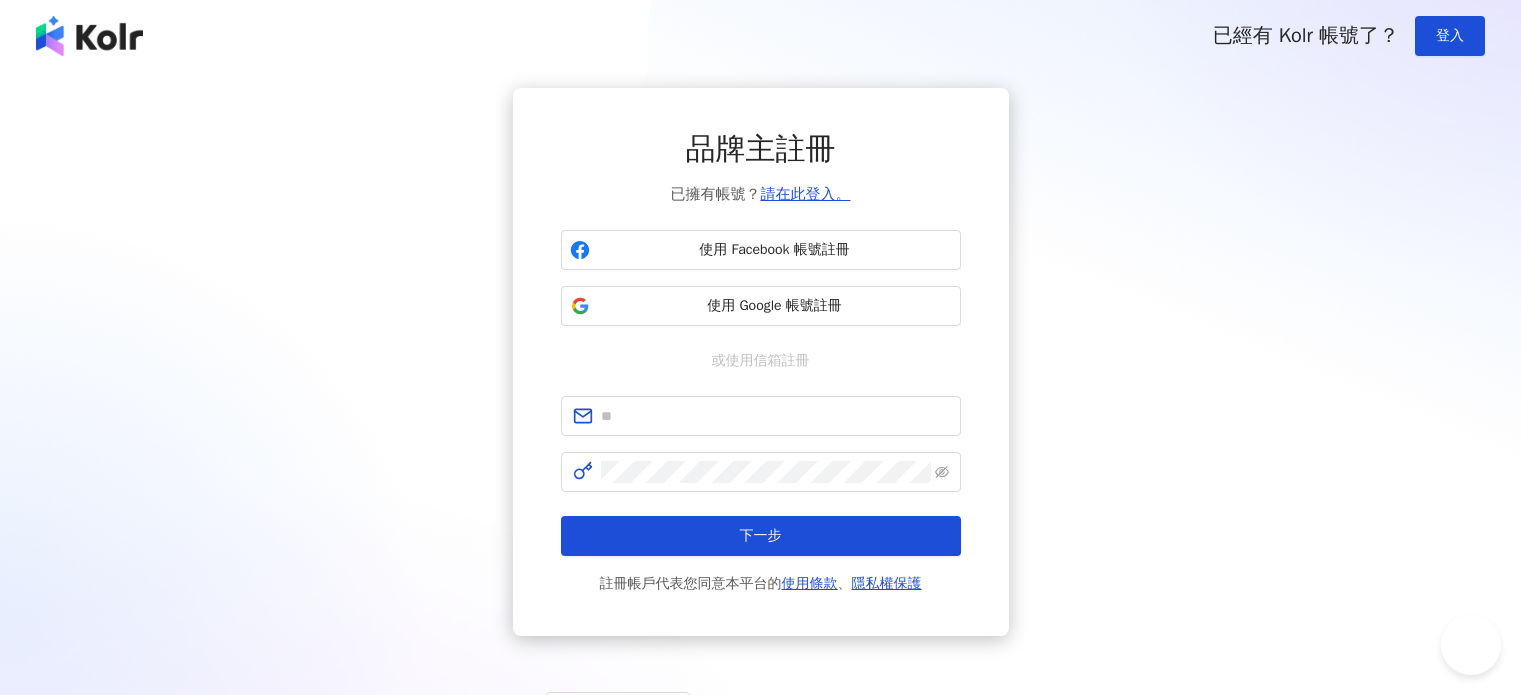 scroll, scrollTop: 0, scrollLeft: 0, axis: both 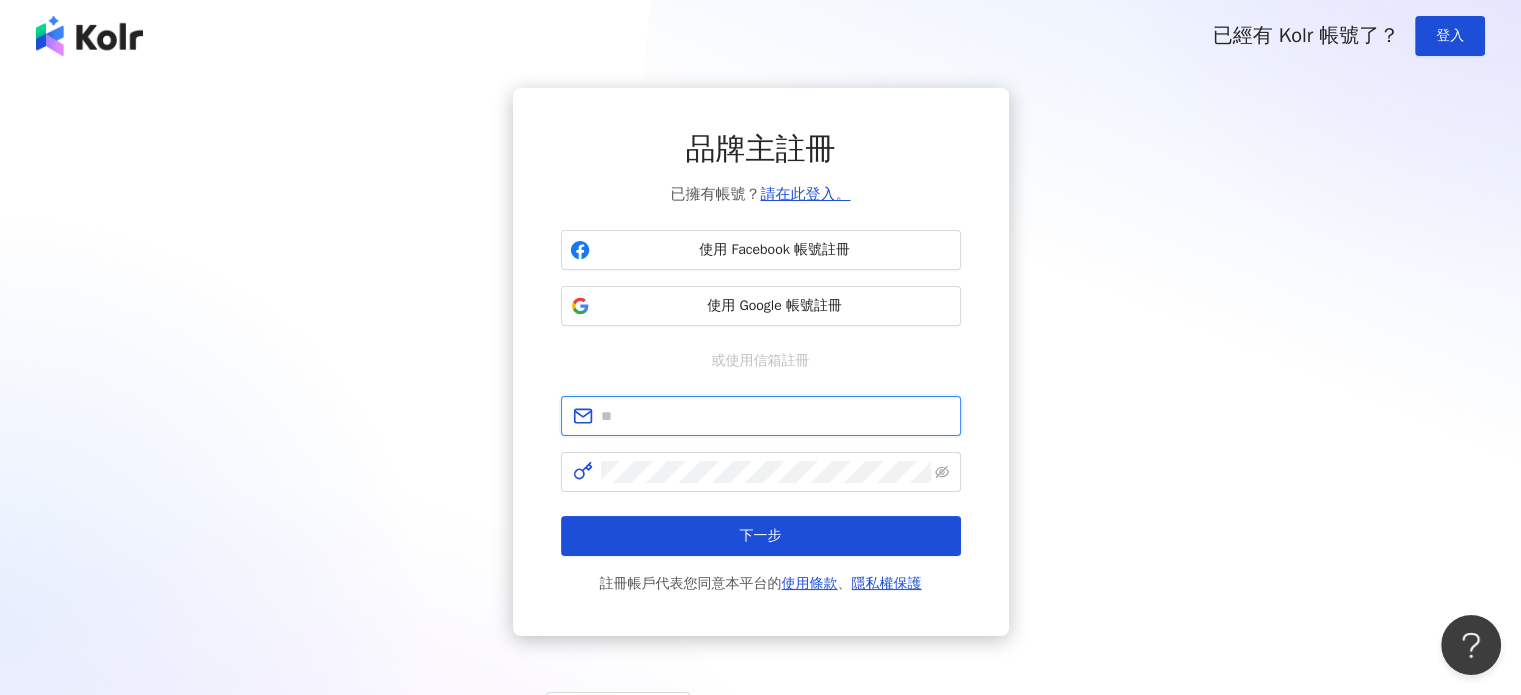 click at bounding box center (775, 416) 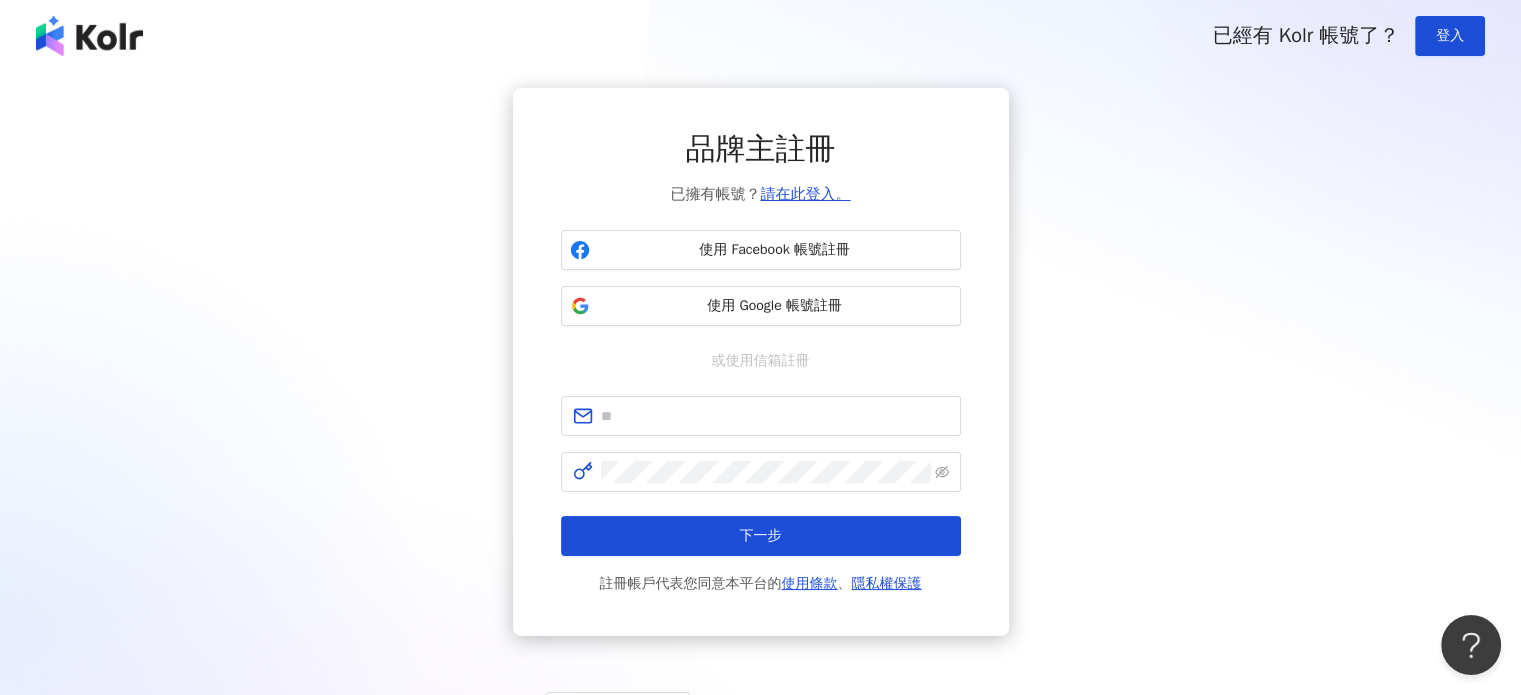 click on "品牌主註冊 已擁有帳號？ 請在此登入。 使用 Facebook 帳號註冊 使用 Google 帳號註冊 或使用信箱註冊 下一步 註冊帳戶代表您同意本平台的 使用條款 、 隱私權保護" at bounding box center [760, 362] 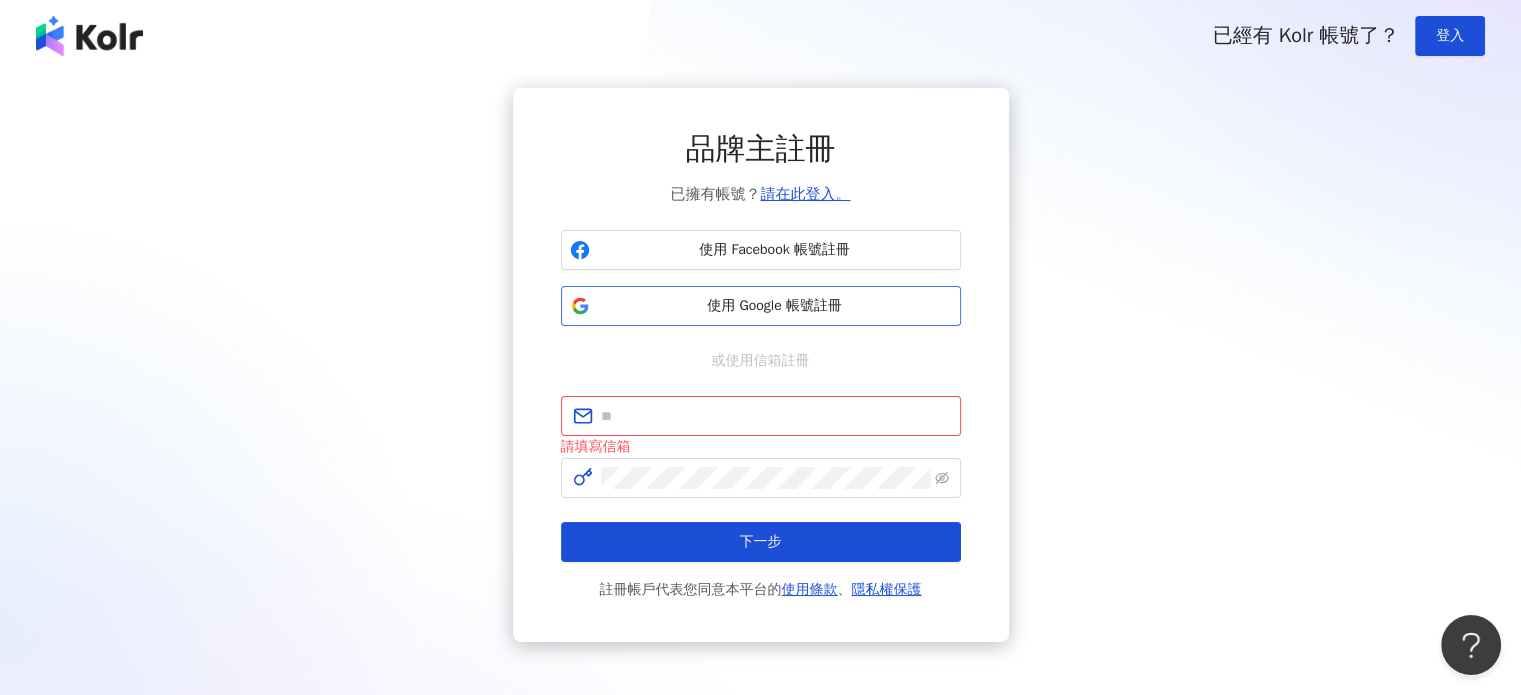 click on "使用 Google 帳號註冊" at bounding box center [775, 306] 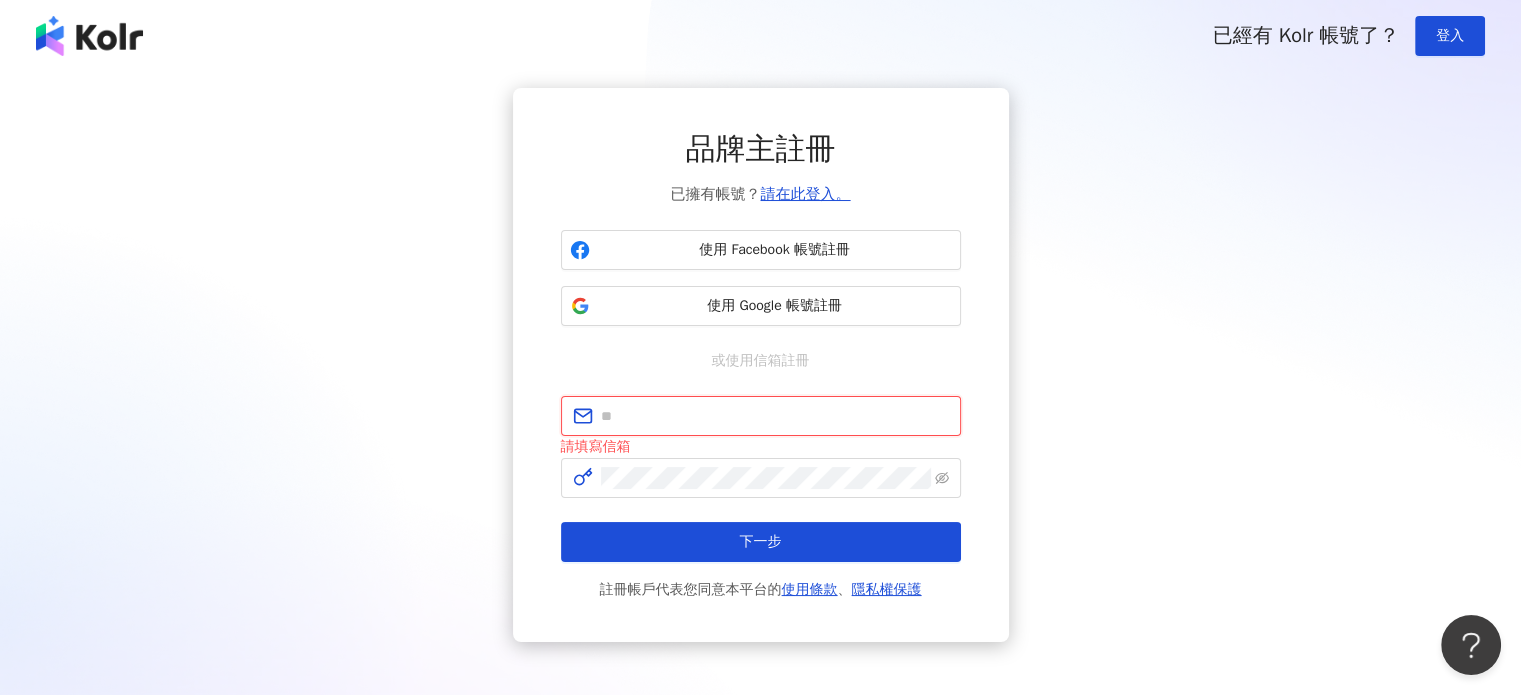 click at bounding box center [775, 416] 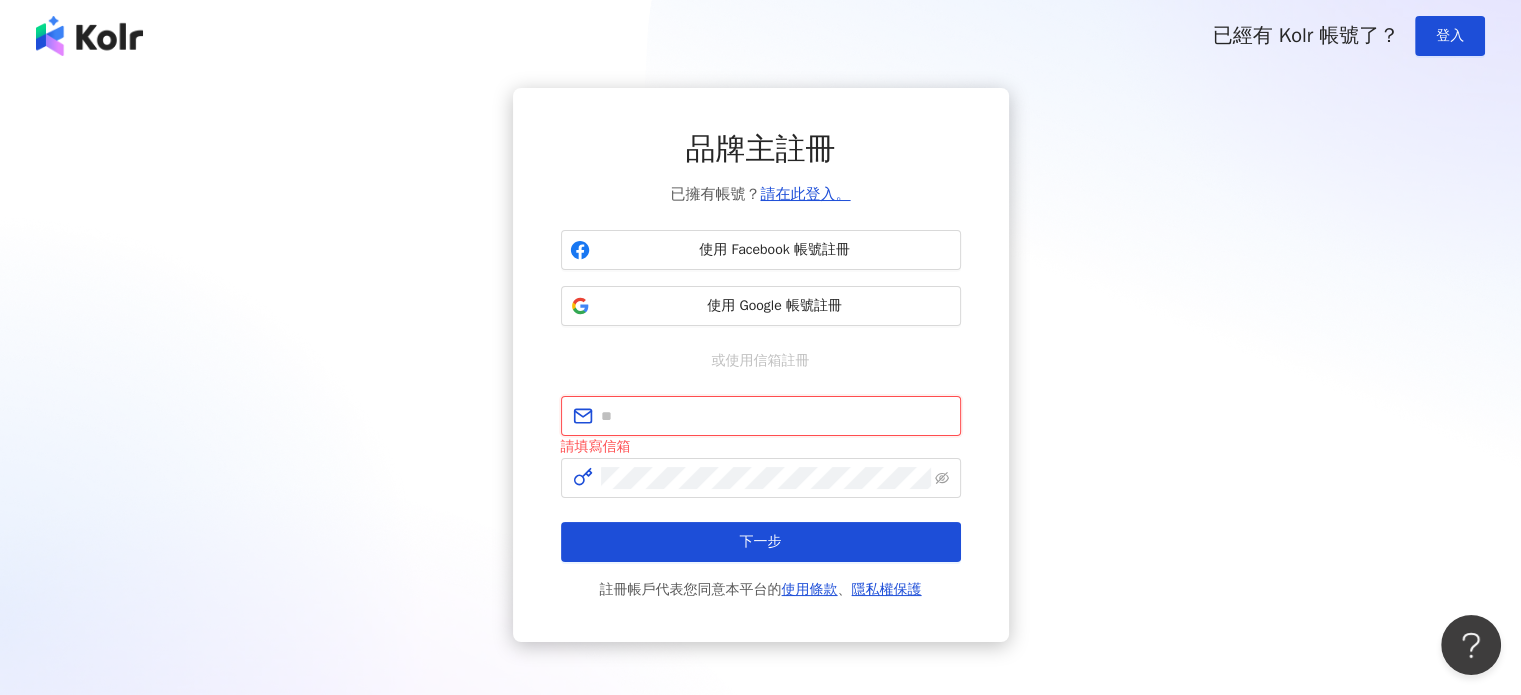 type on "**********" 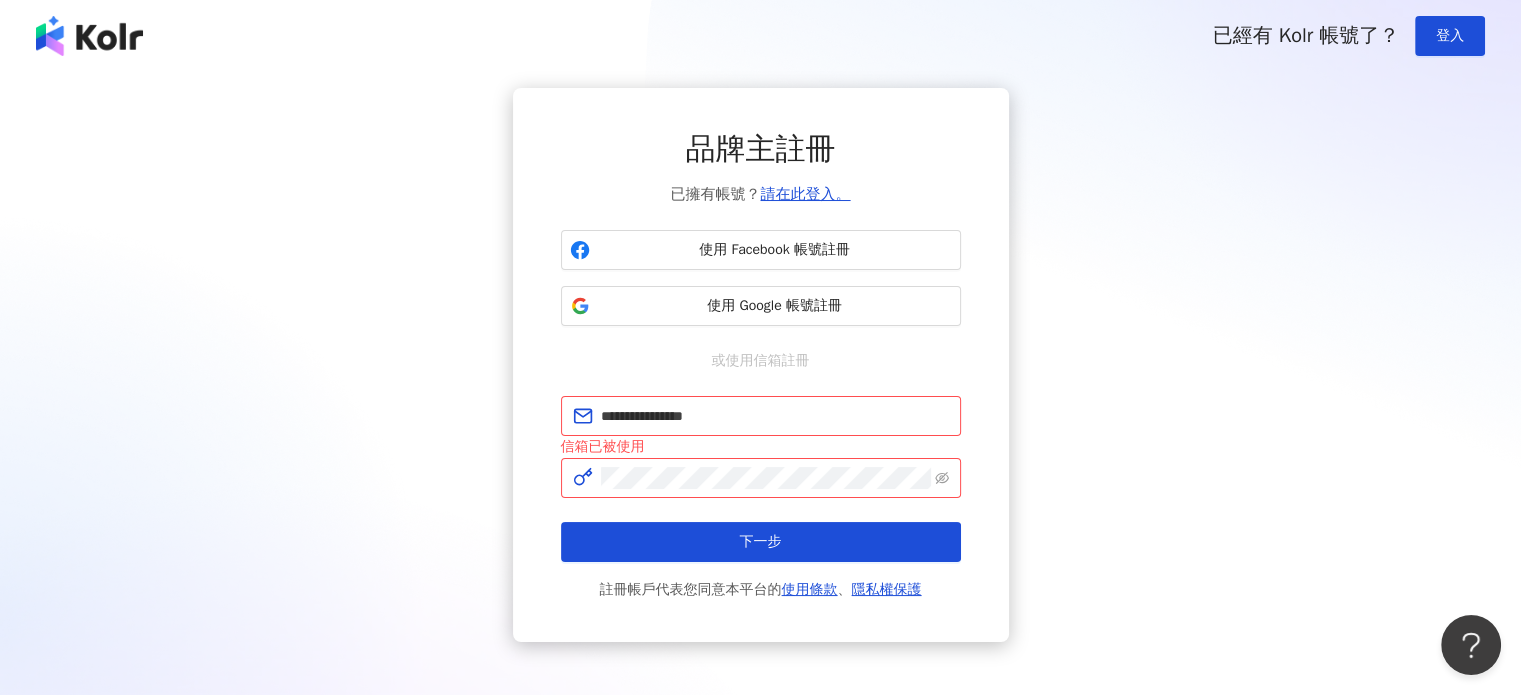 click on "**********" at bounding box center (760, 365) 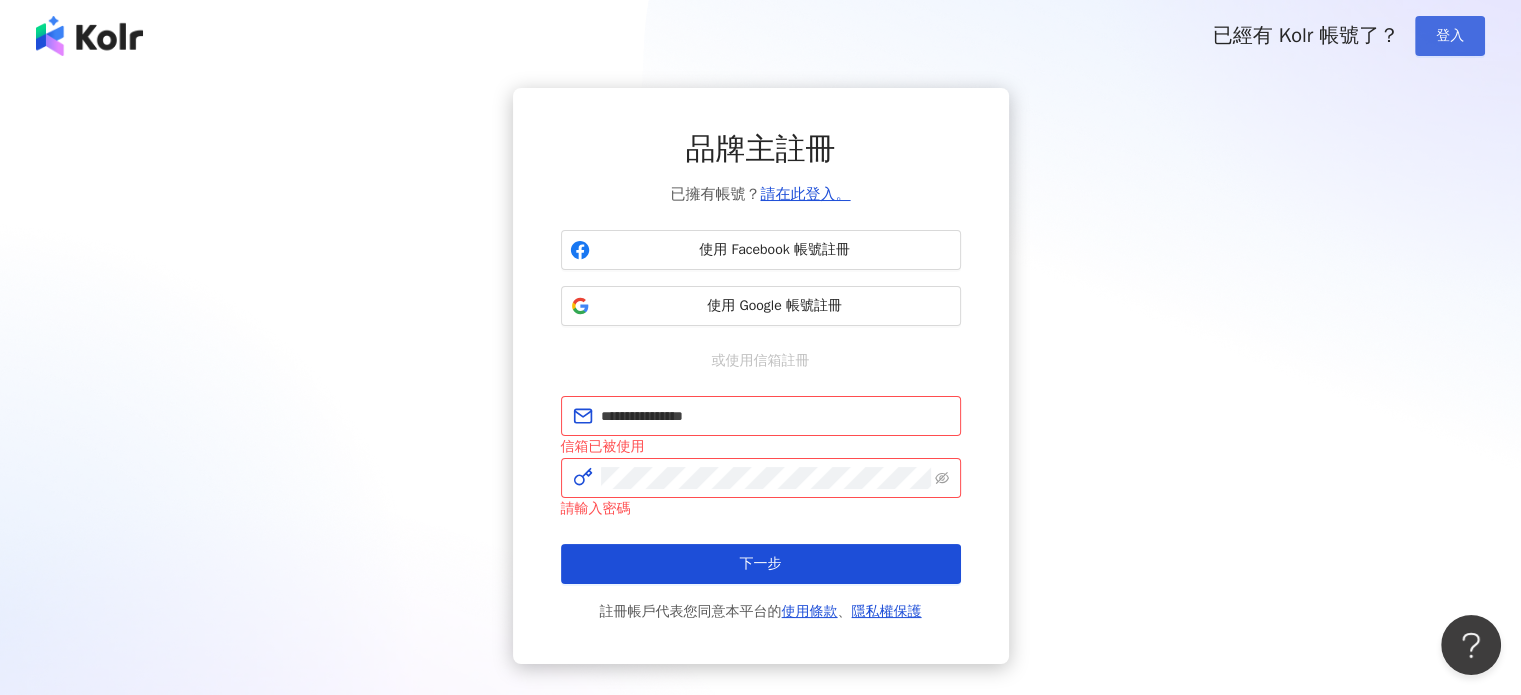 click on "登入" at bounding box center (1450, 36) 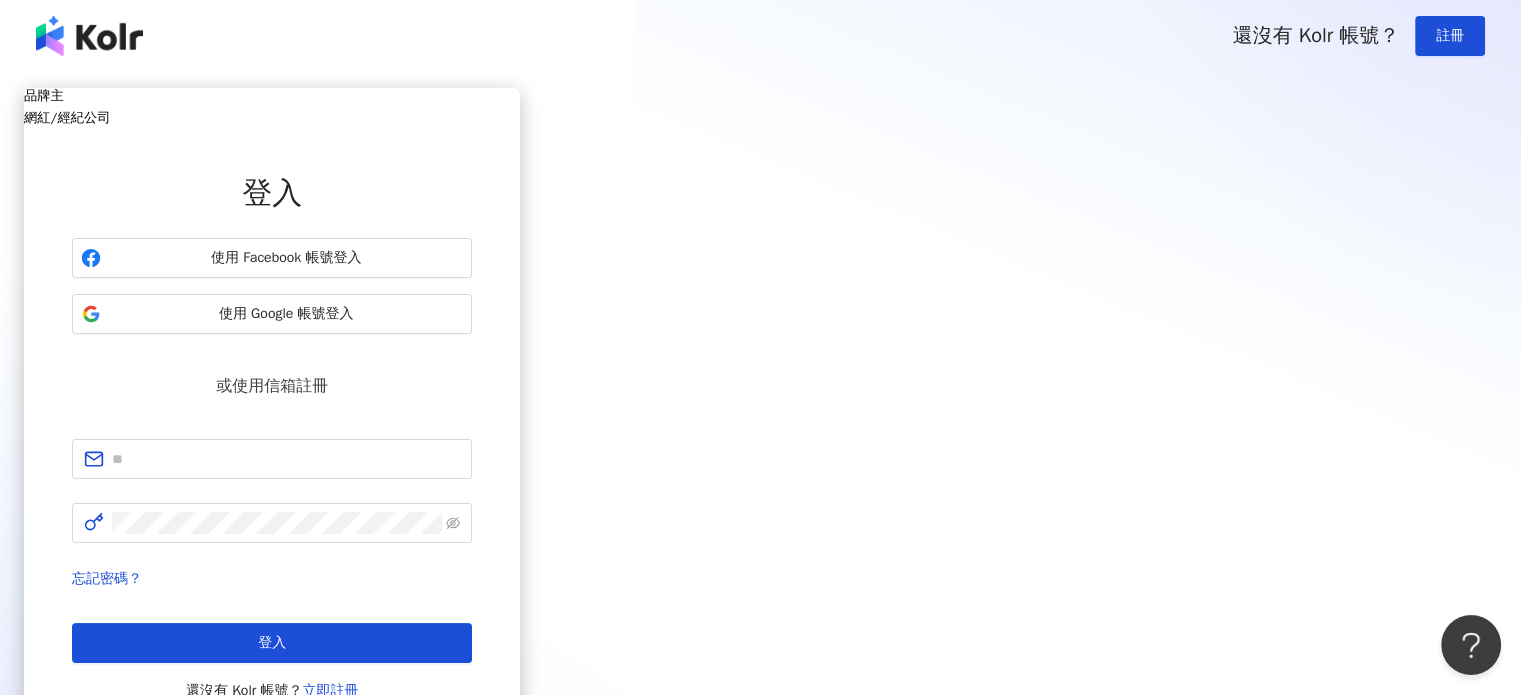 click on "網紅/經紀公司" at bounding box center (272, 117) 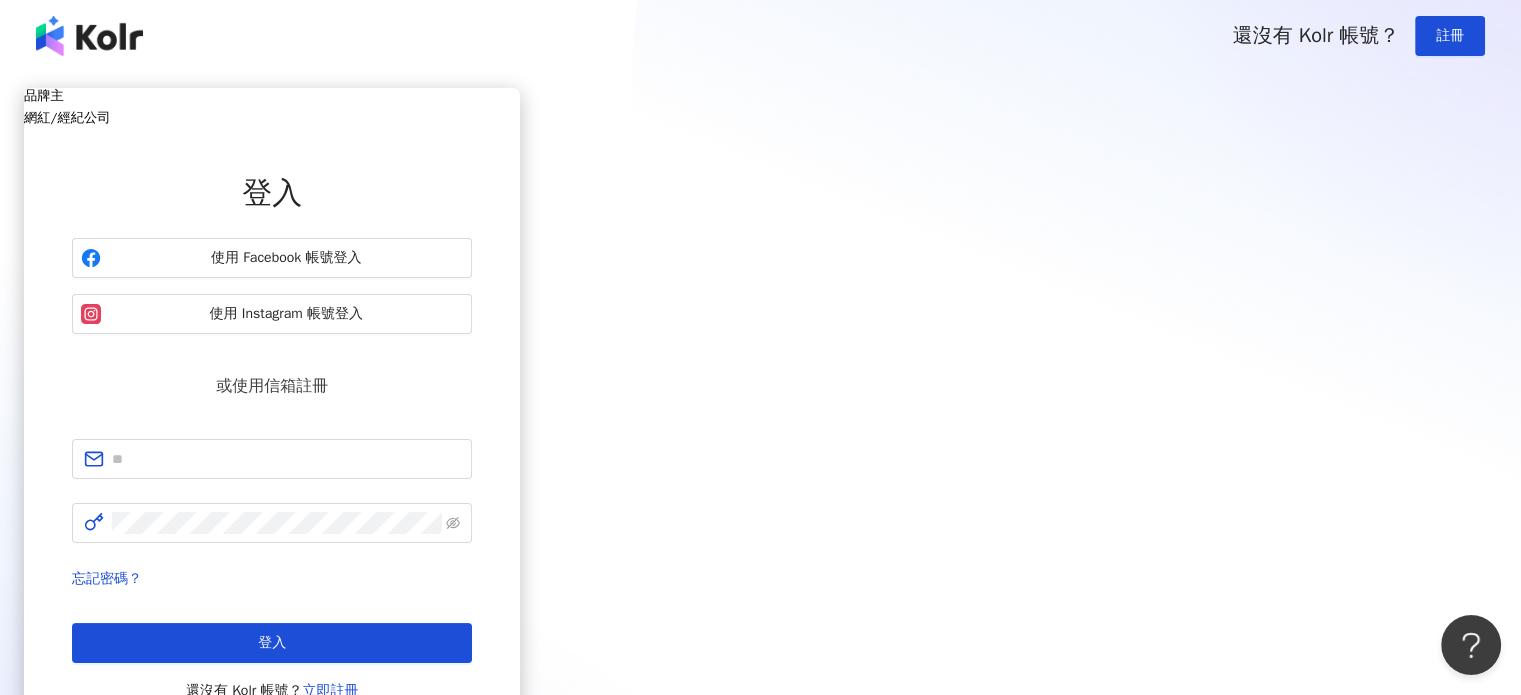 click on "品牌主" at bounding box center [272, 95] 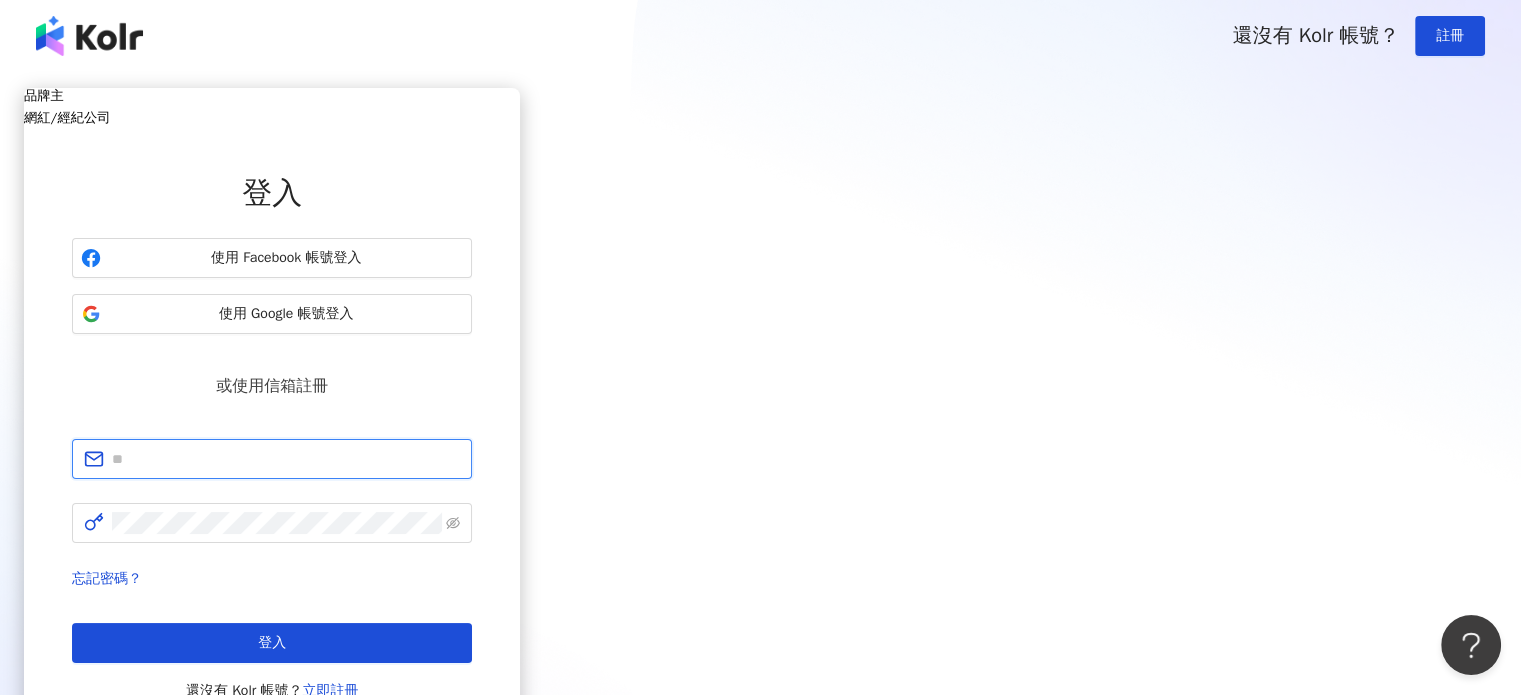 click at bounding box center (286, 459) 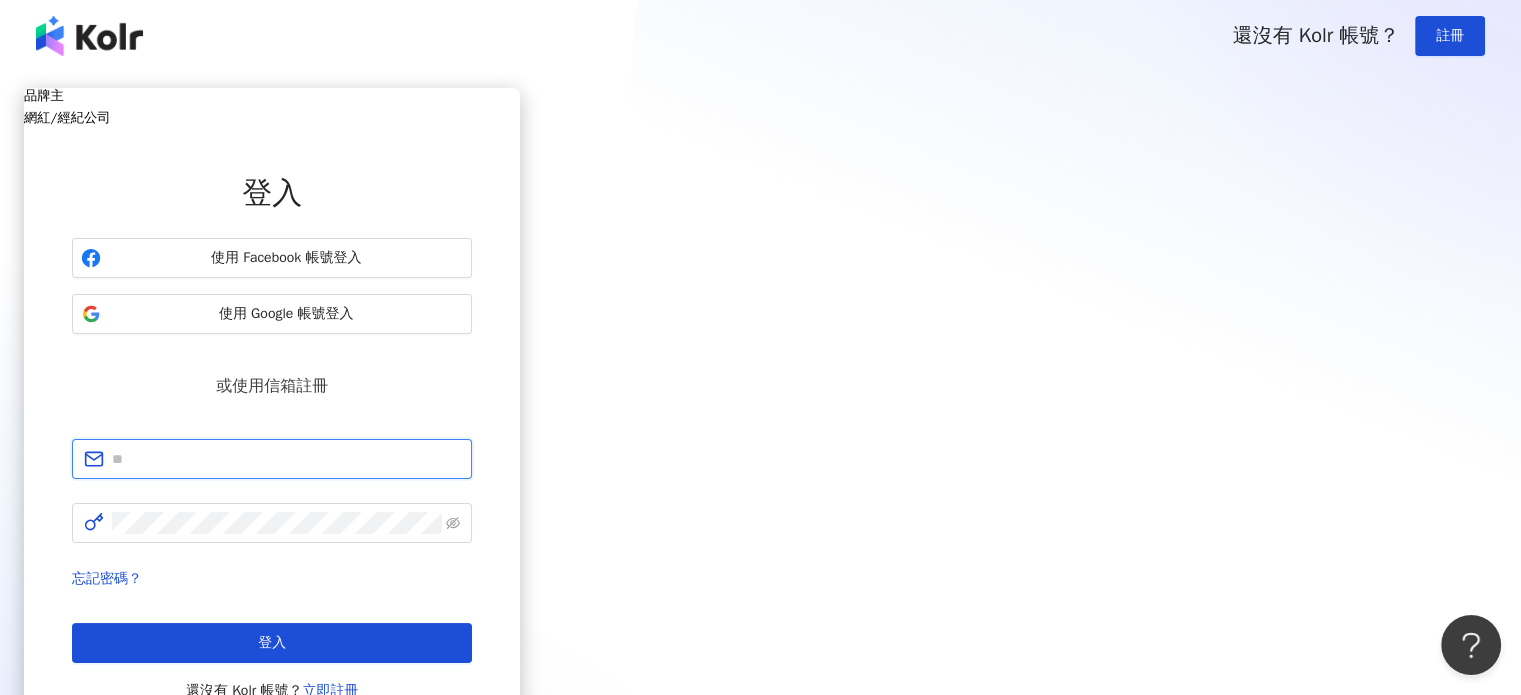 type on "**********" 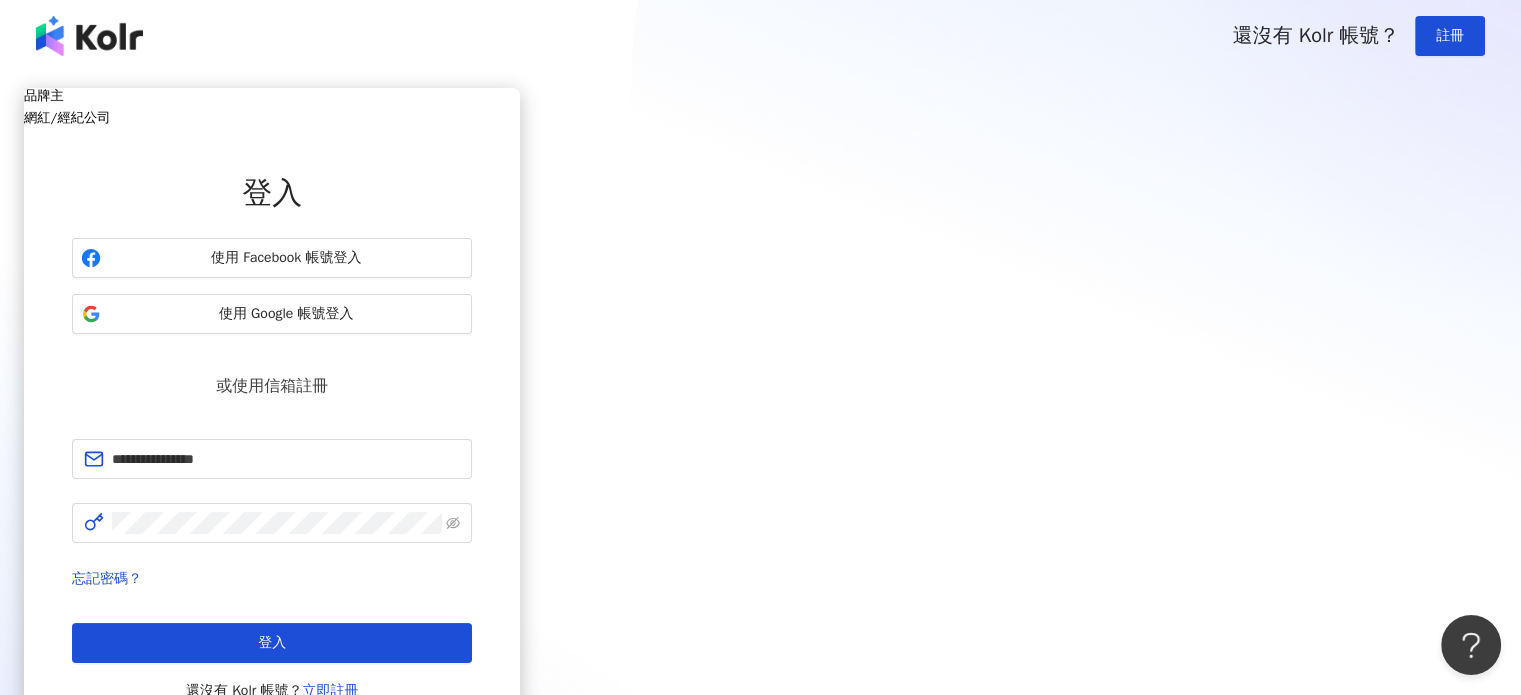 click on "**********" at bounding box center [272, 415] 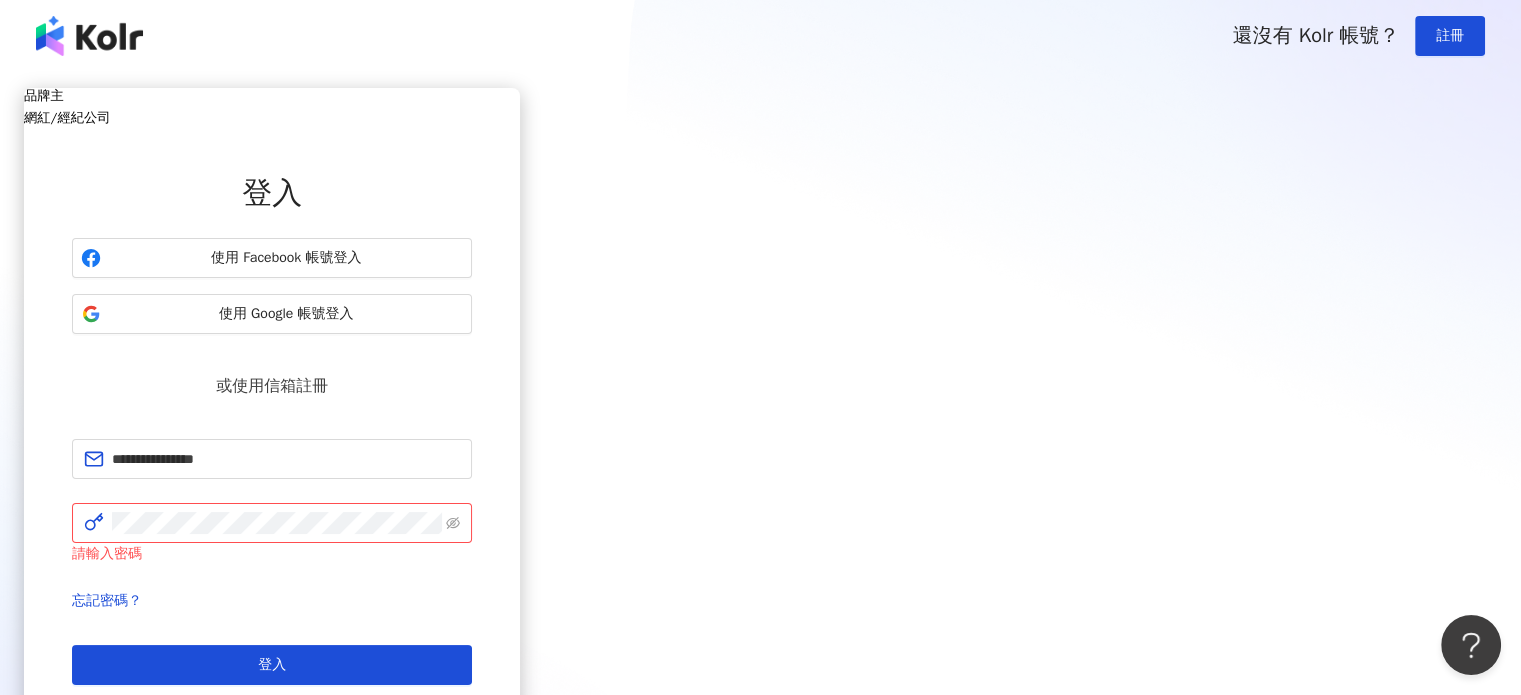 click on "**********" at bounding box center [760, 426] 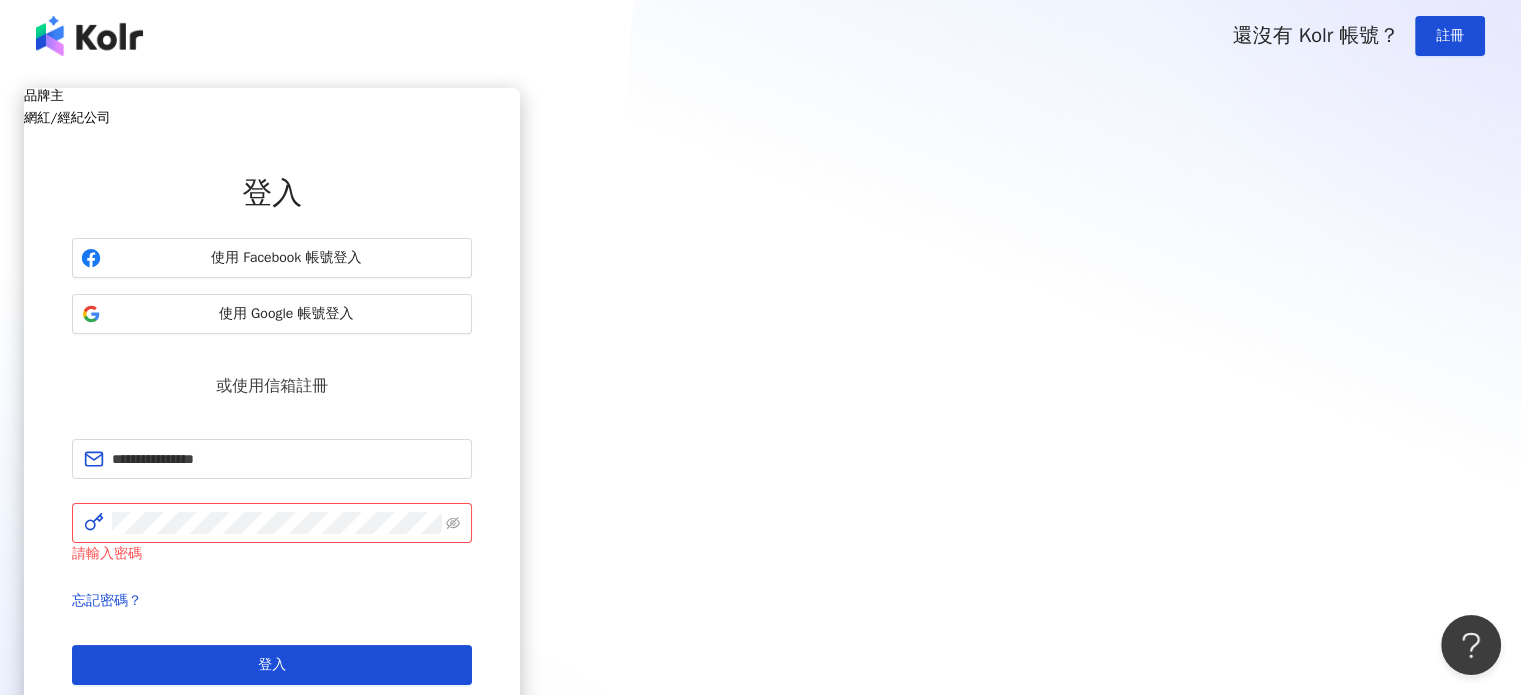 click on "**********" at bounding box center [272, 426] 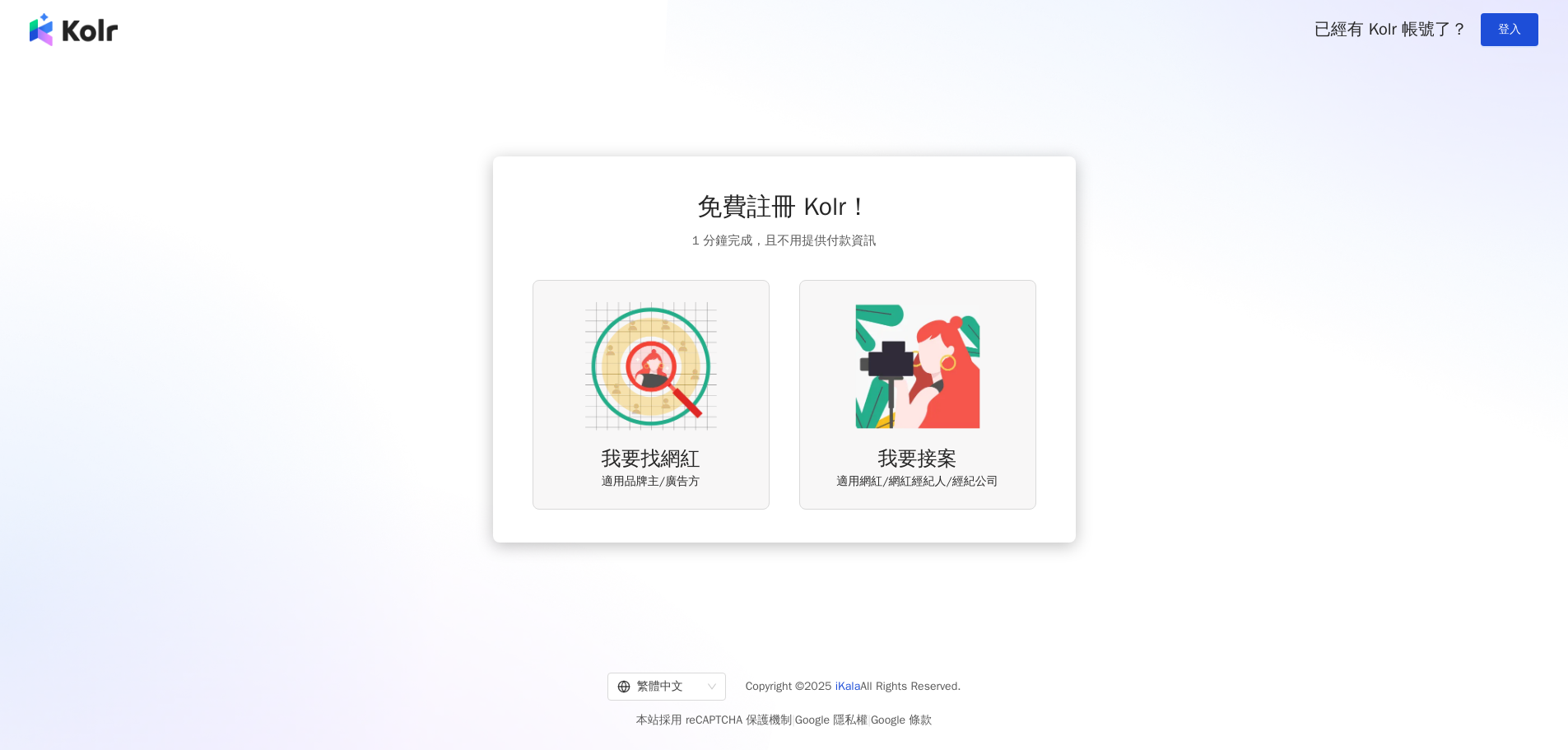 scroll, scrollTop: 0, scrollLeft: 0, axis: both 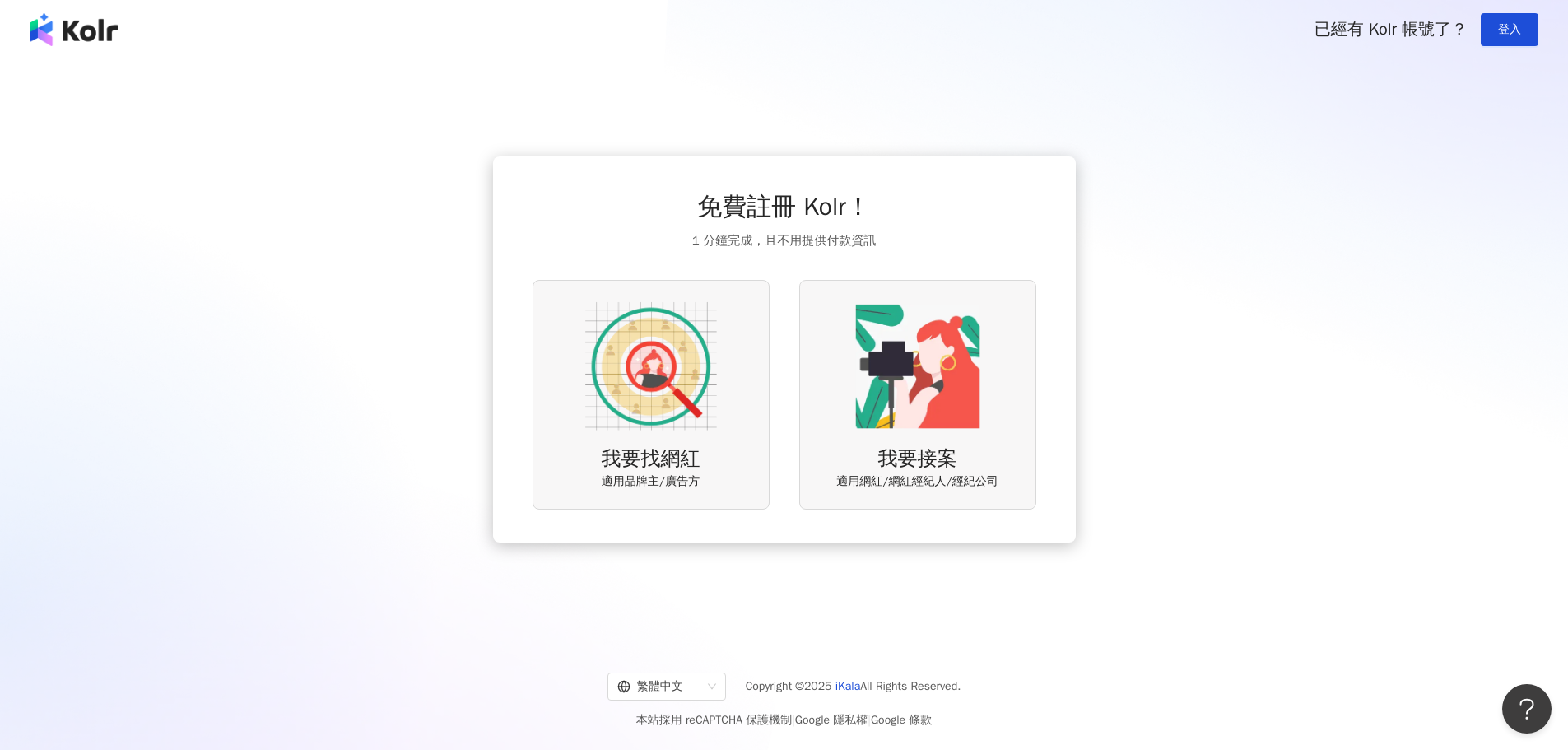 click on "我要找網紅" at bounding box center (651, 459) 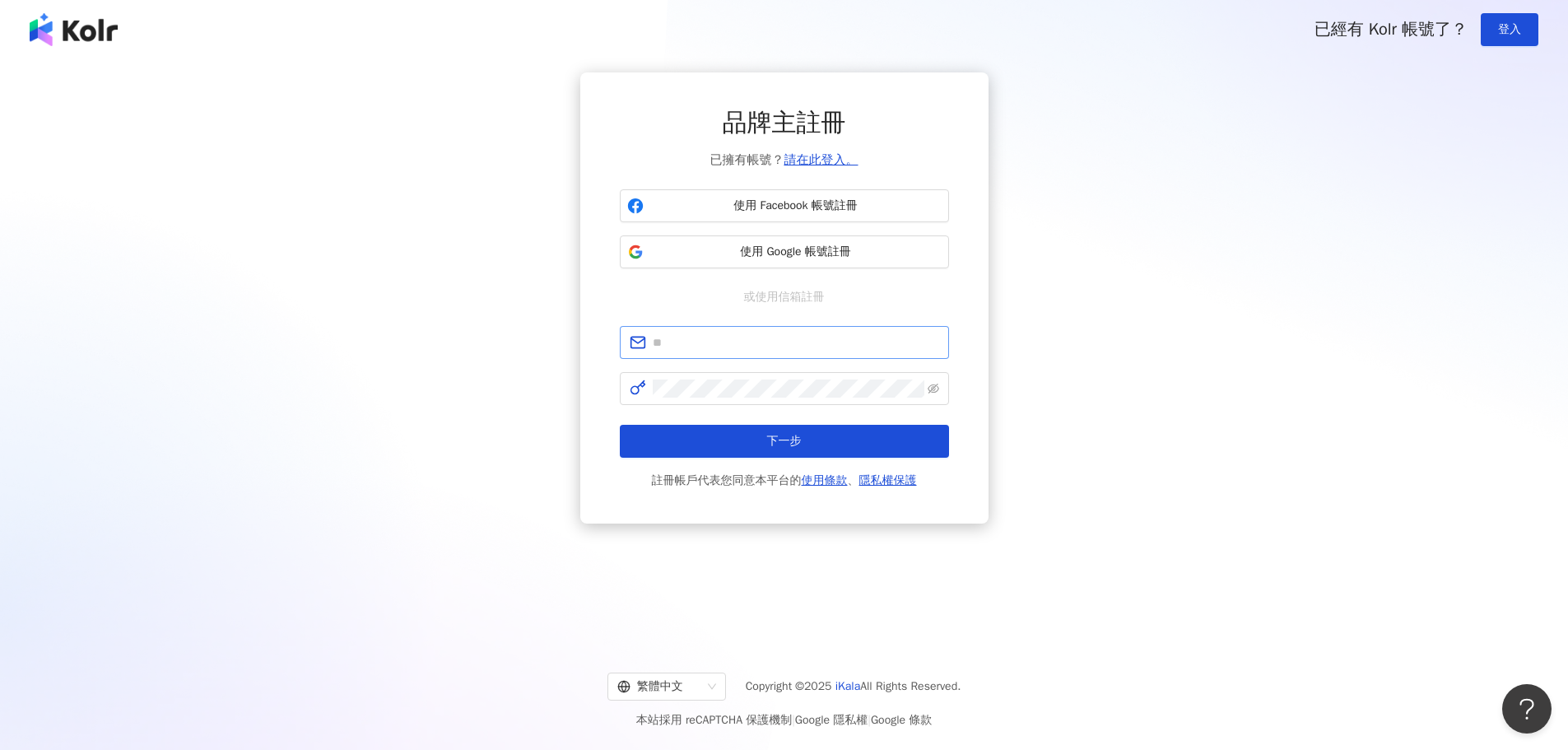 click at bounding box center (784, 342) 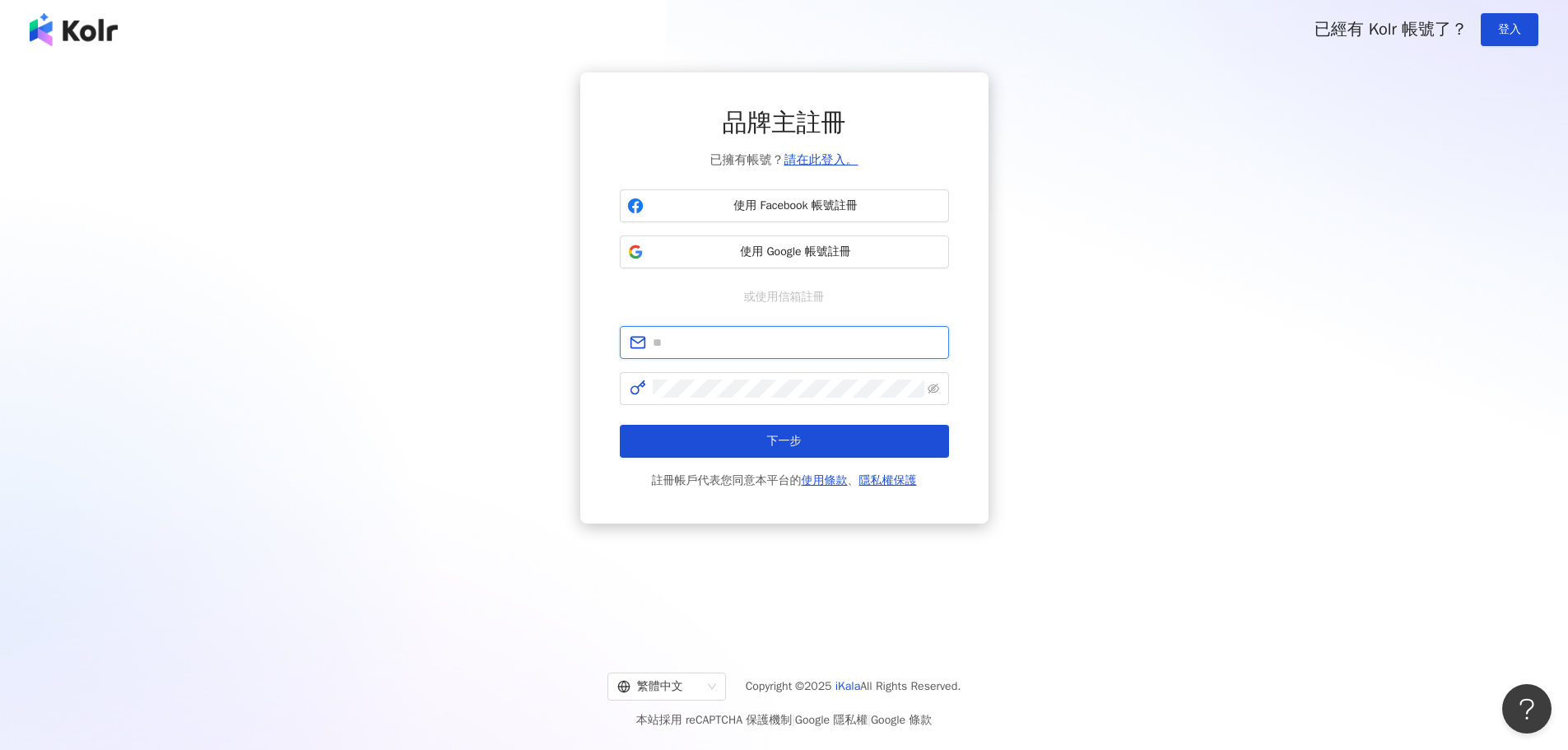 click at bounding box center (796, 342) 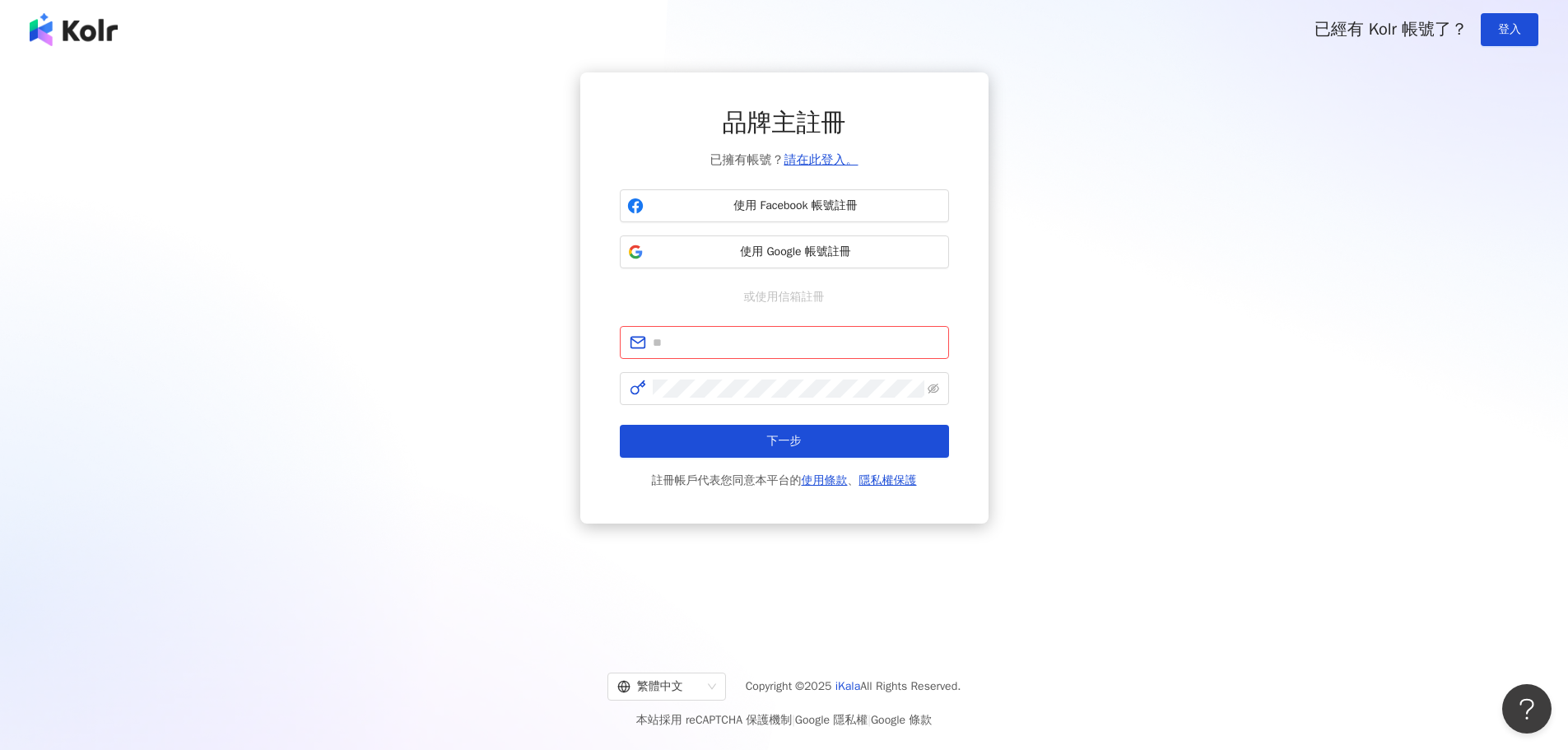 click on "品牌主註冊 已擁有帳號？ 請在此登入。 使用 Facebook 帳號註冊 使用 Google 帳號註冊 或使用信箱註冊 下一步 註冊帳戶代表您同意本平台的 使用條款 、 隱私權保護" at bounding box center (784, 298) 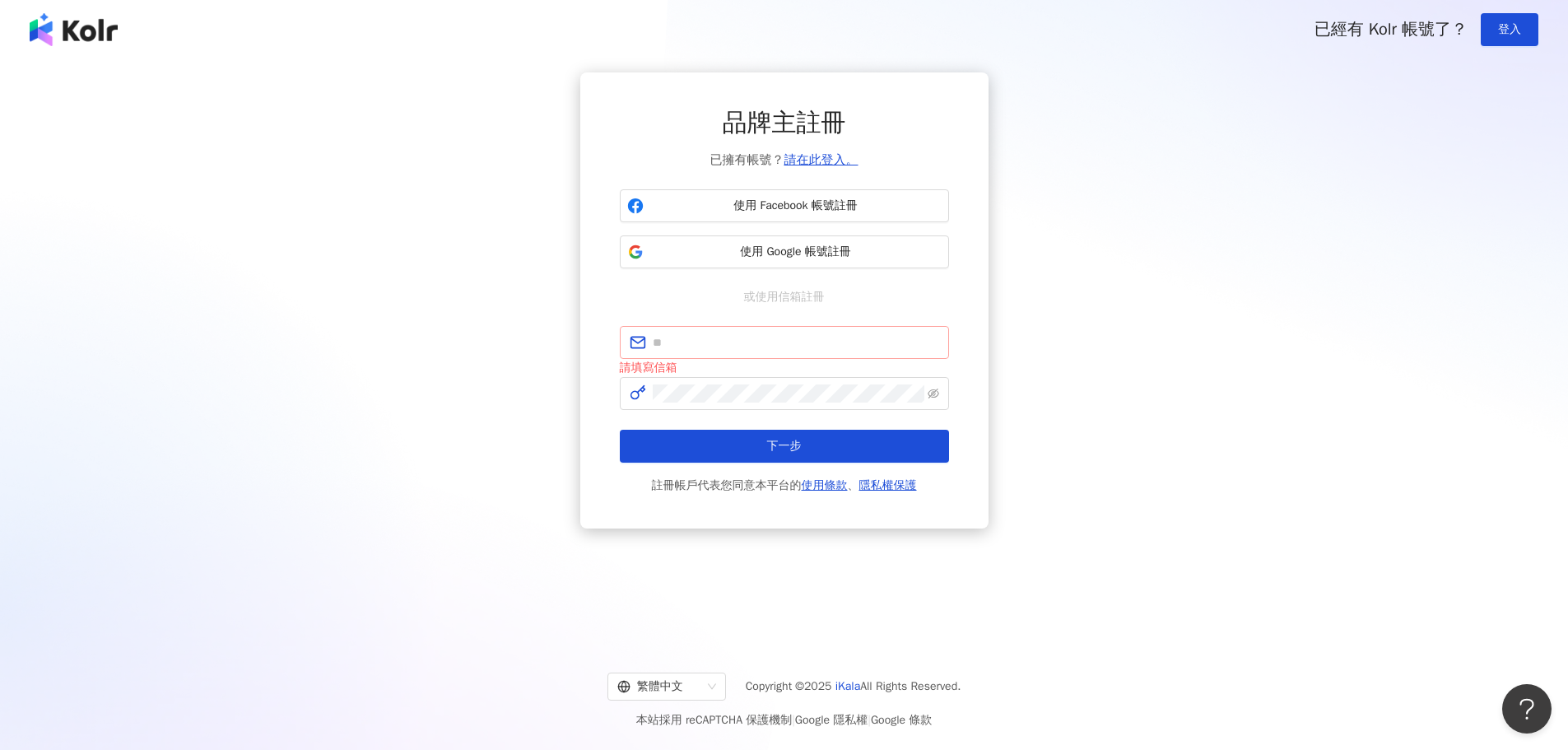 click at bounding box center (784, 342) 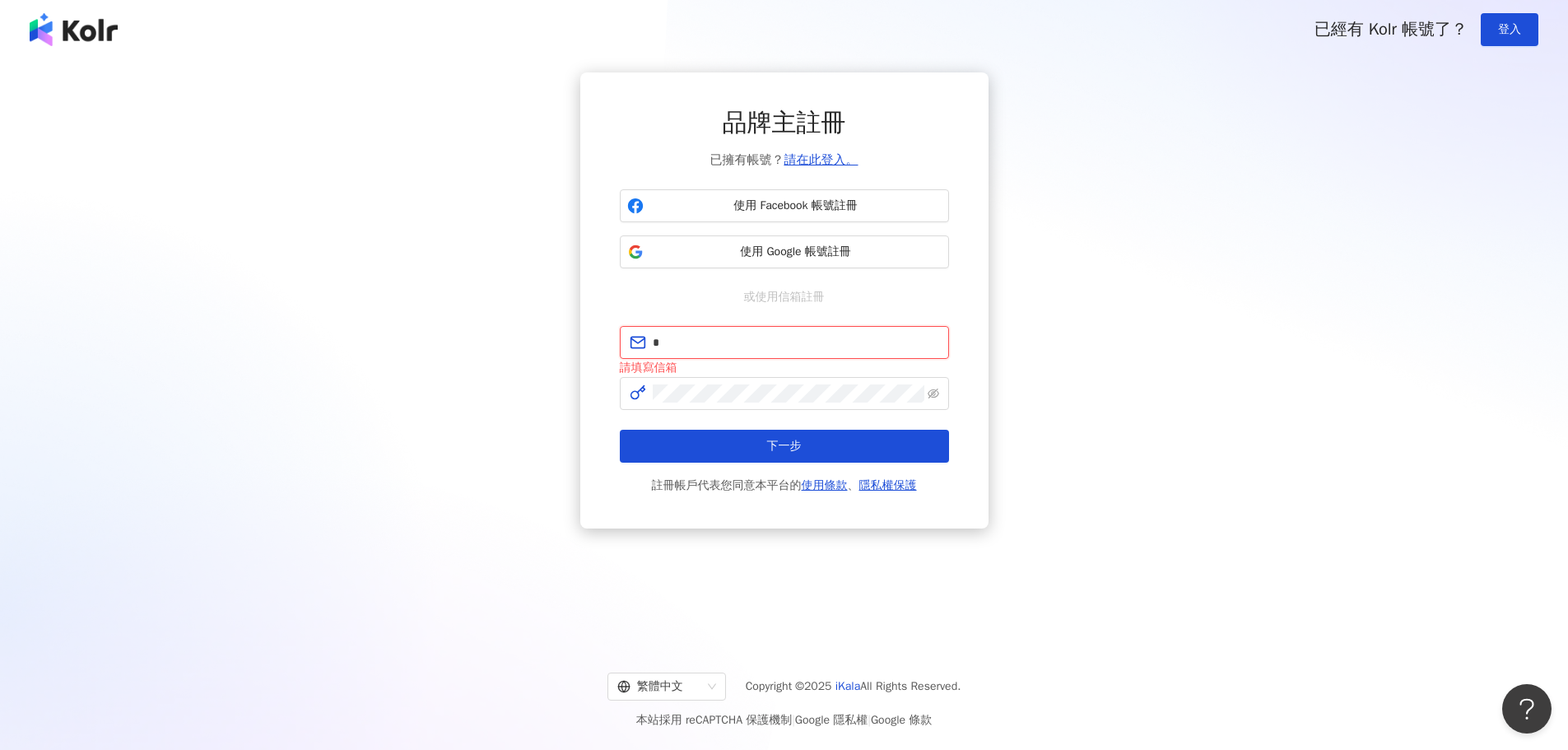 type on "*" 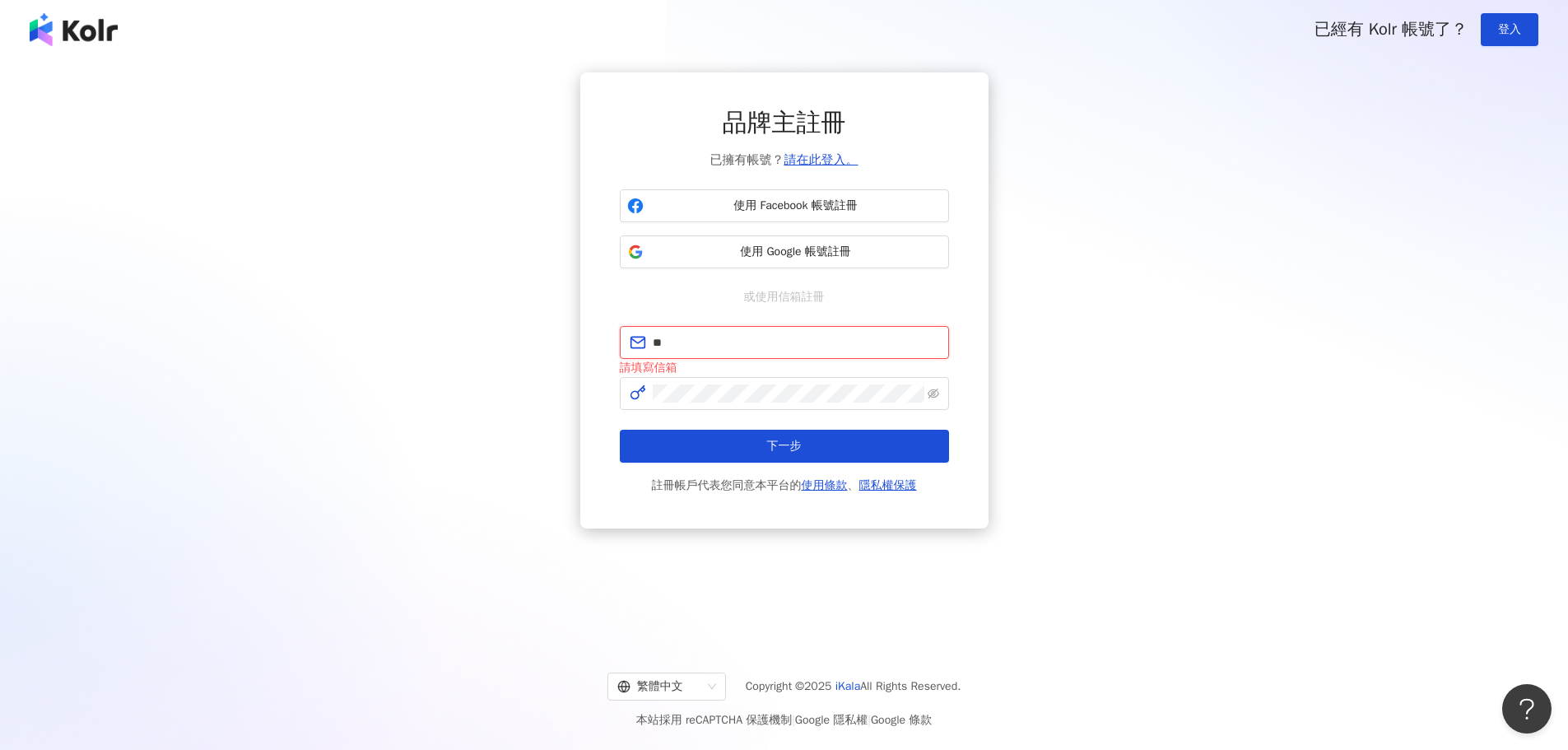 type on "*" 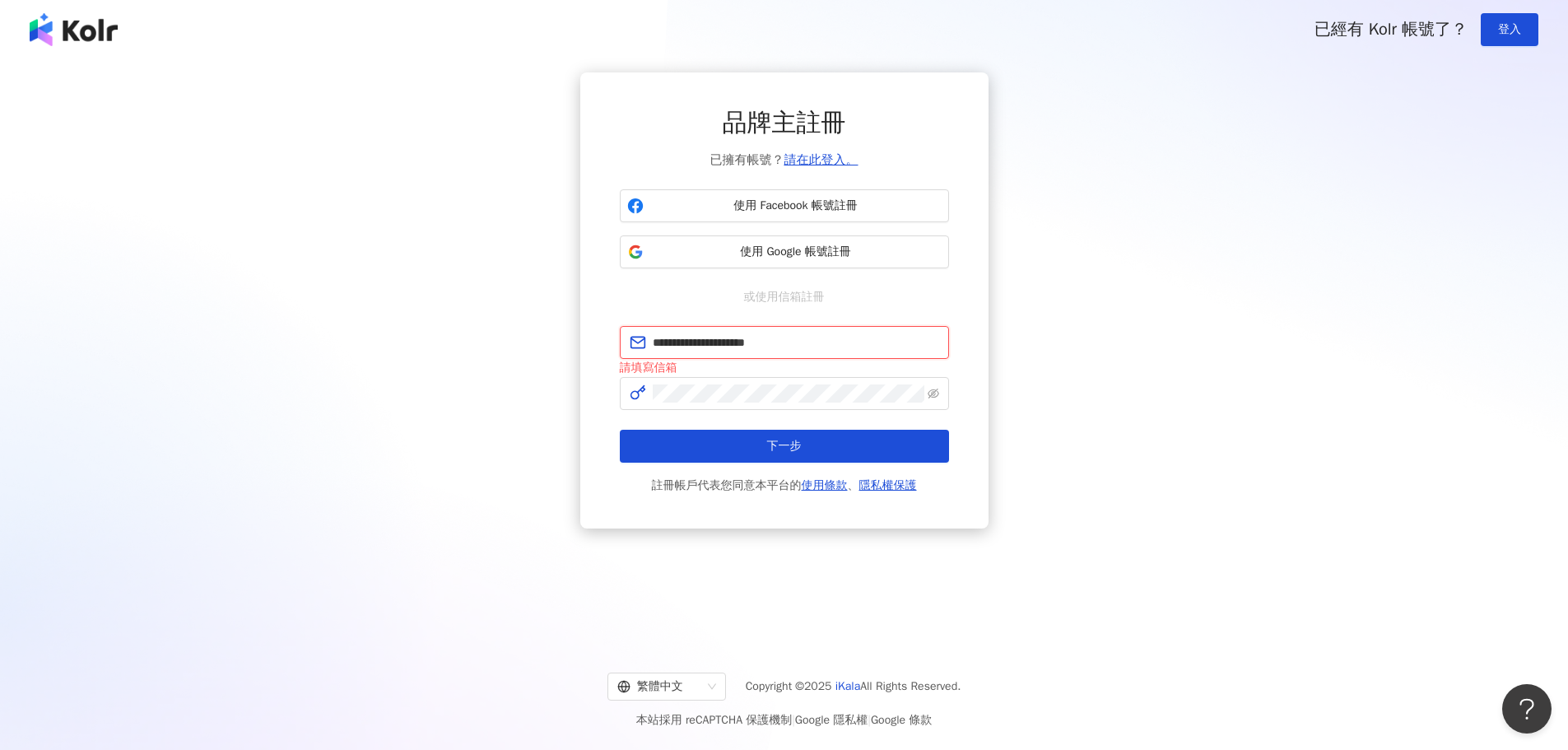 type on "**********" 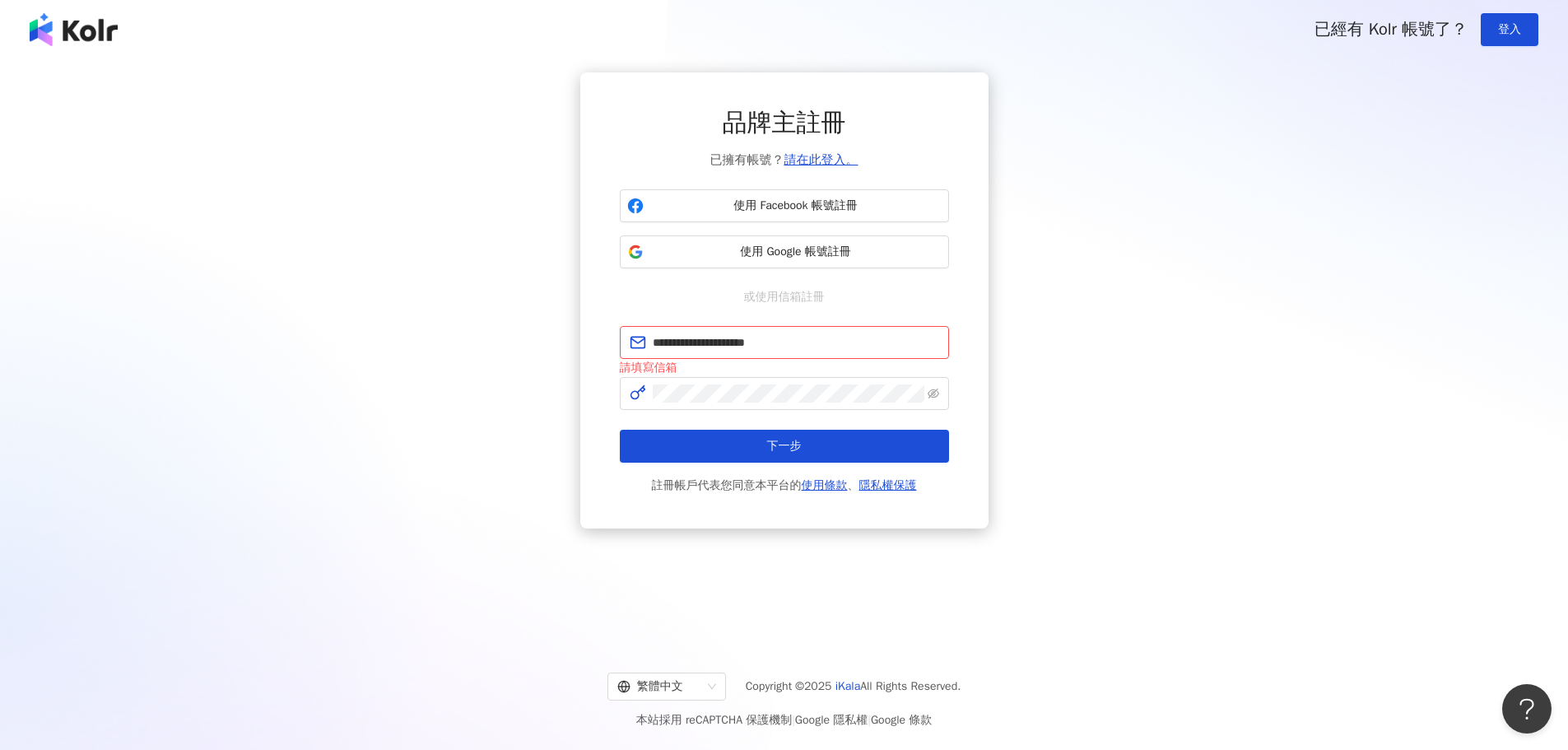 drag, startPoint x: 1194, startPoint y: 492, endPoint x: 1188, endPoint y: 504, distance: 13.416408 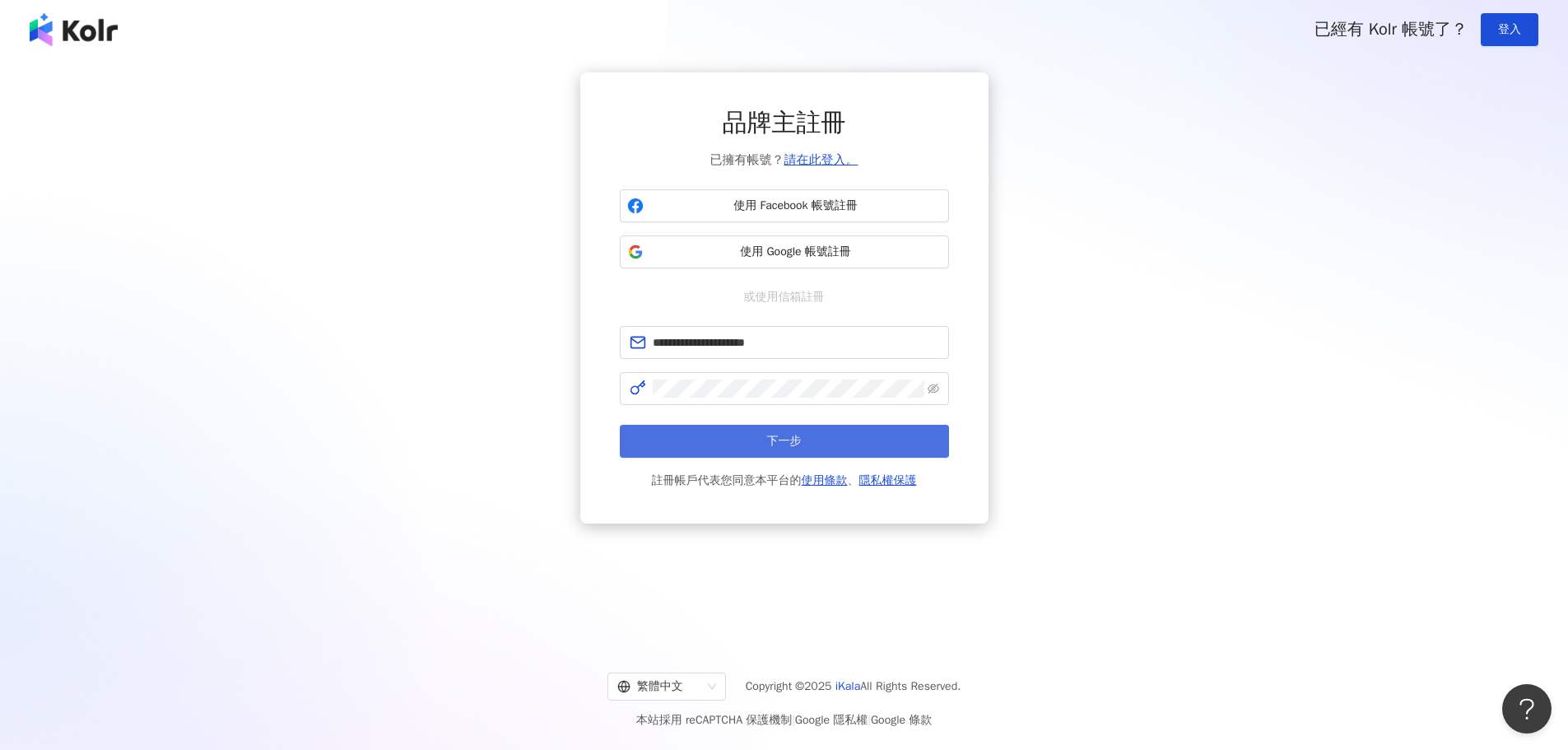 click on "下一步" at bounding box center (784, 441) 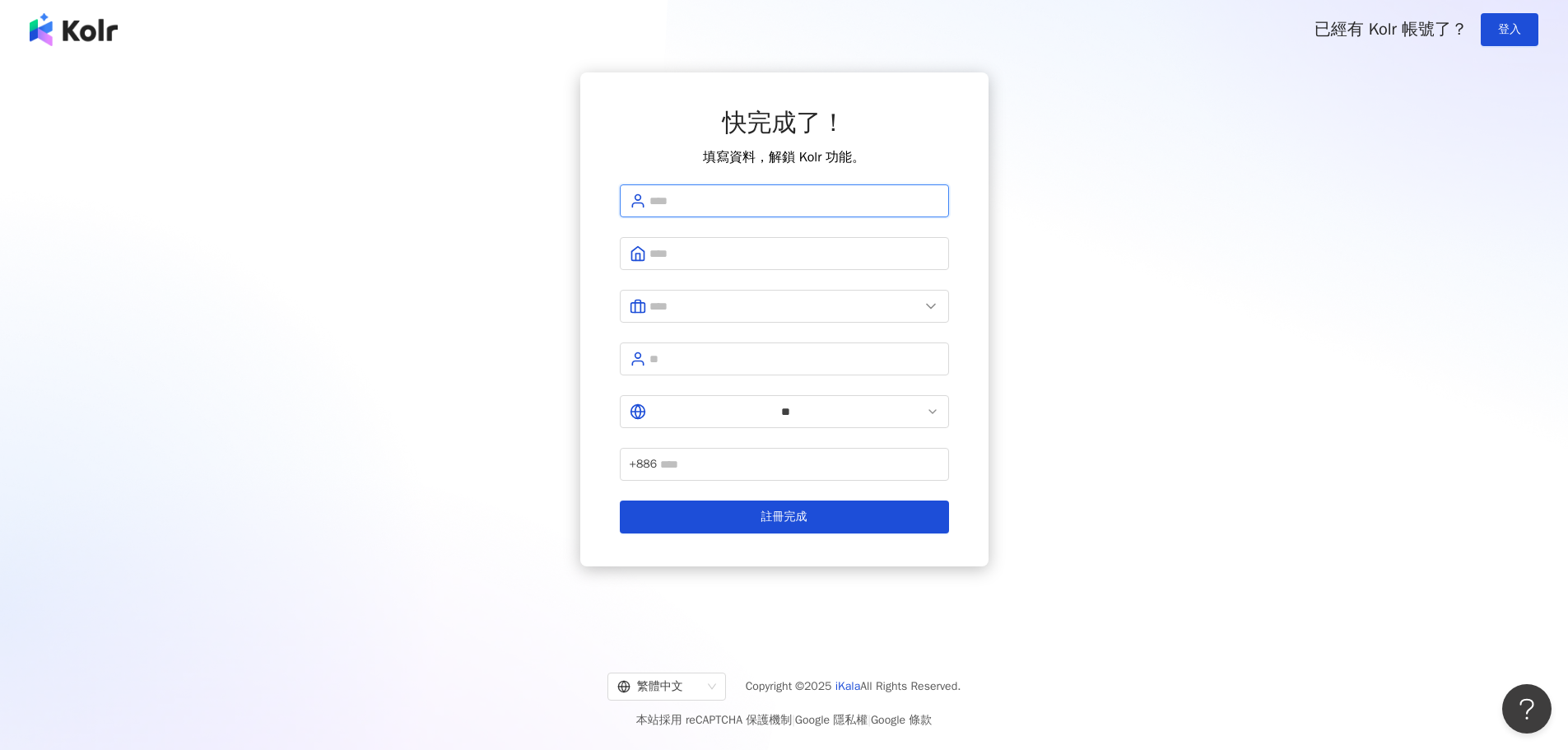 click at bounding box center [794, 201] 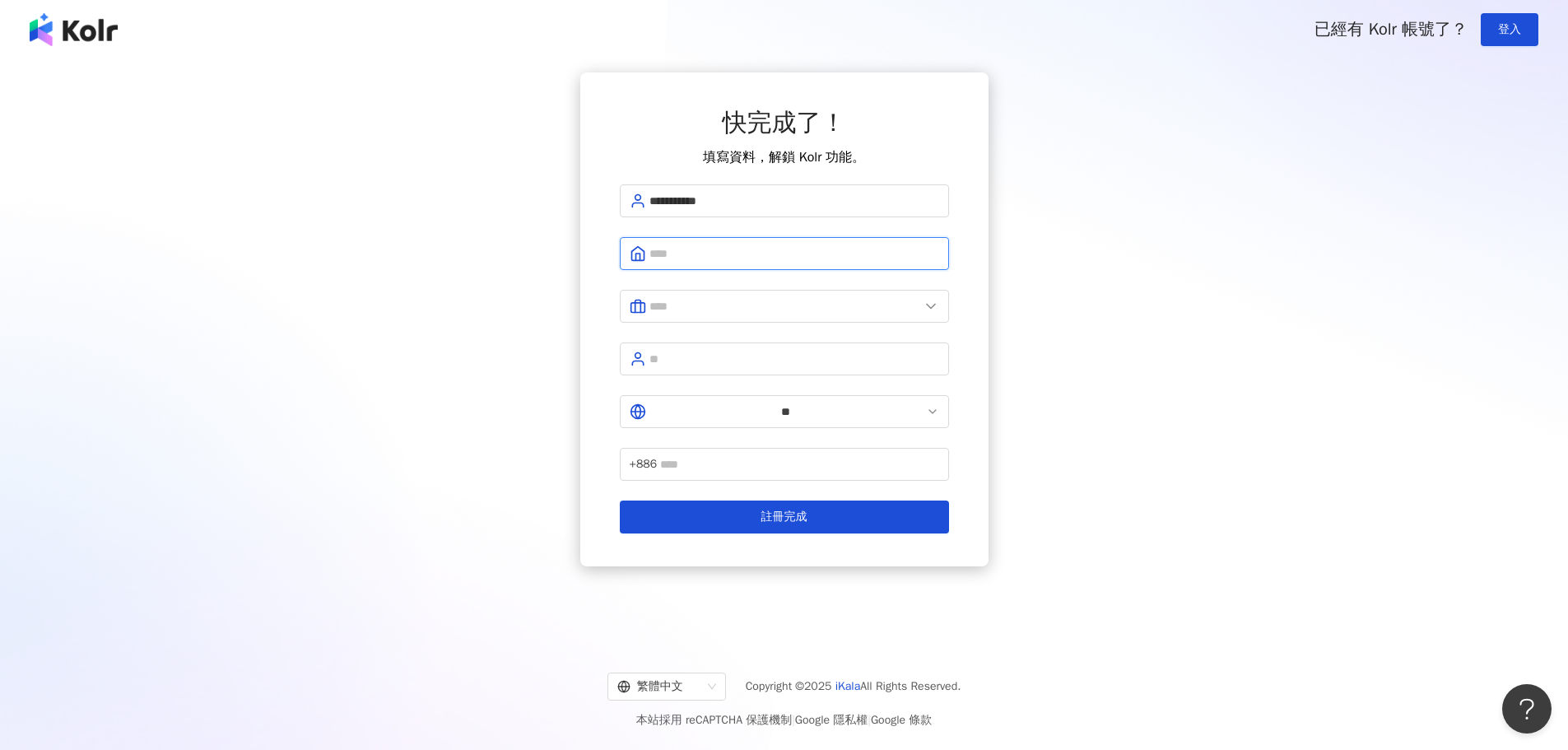 click at bounding box center [794, 254] 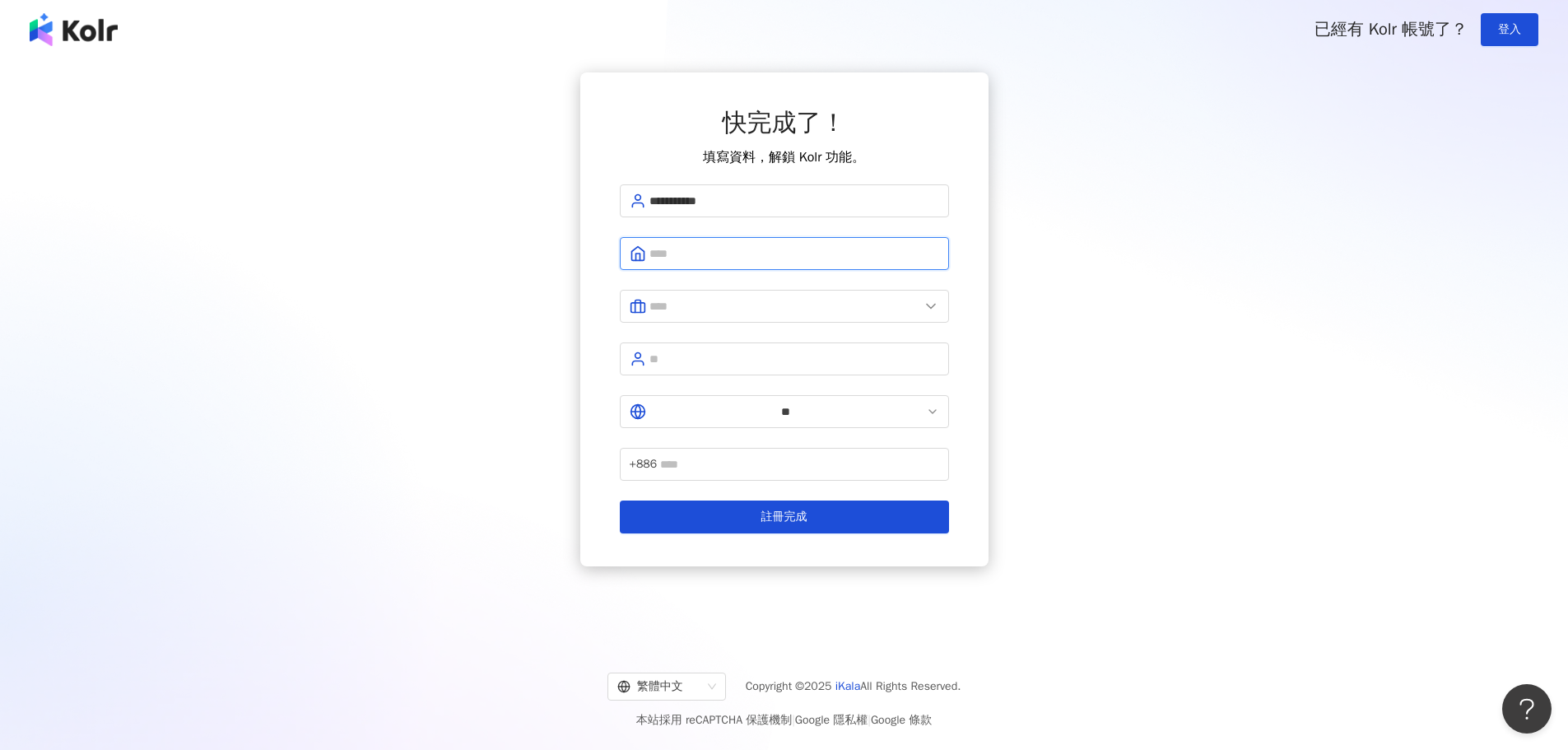 type on "**********" 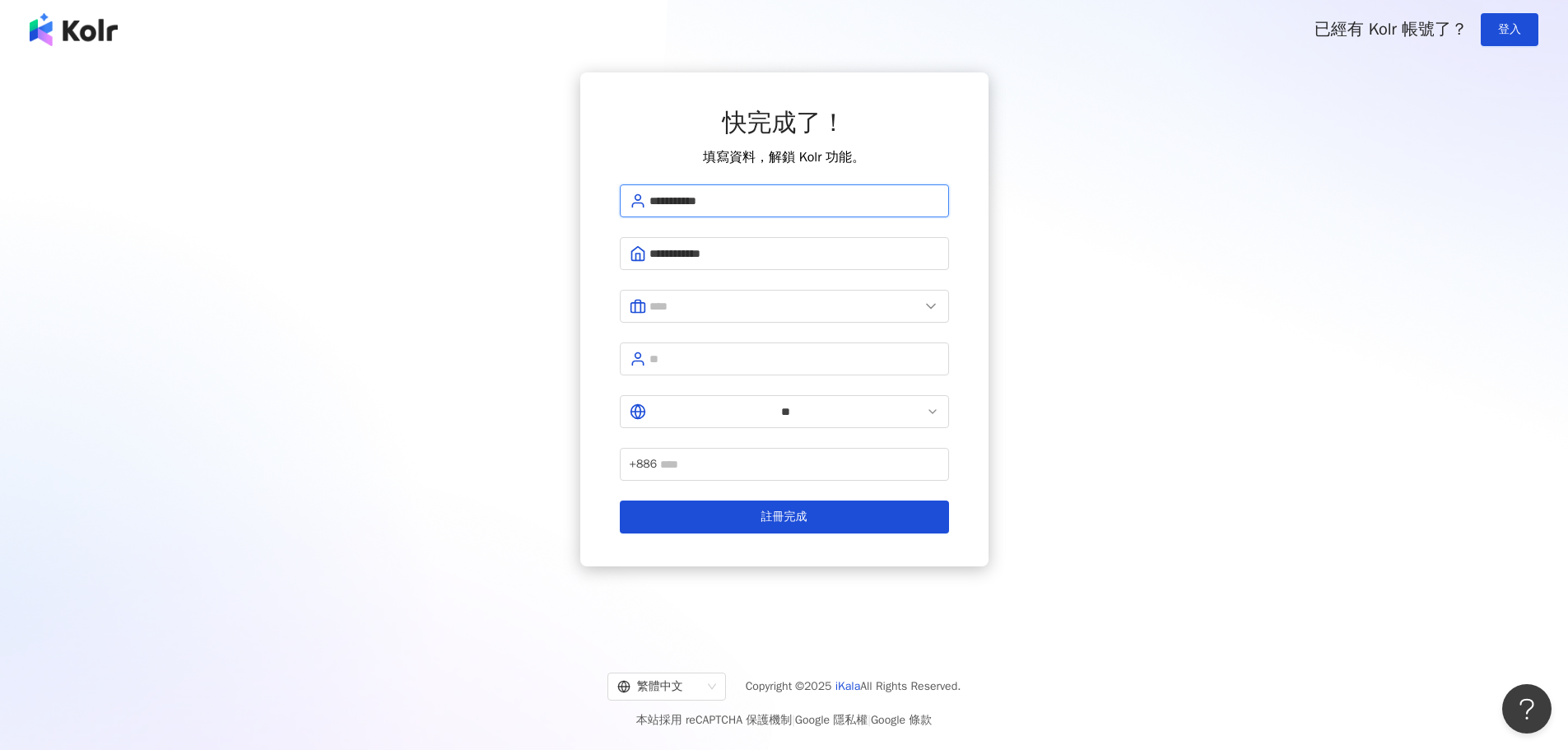 click on "**********" at bounding box center (794, 201) 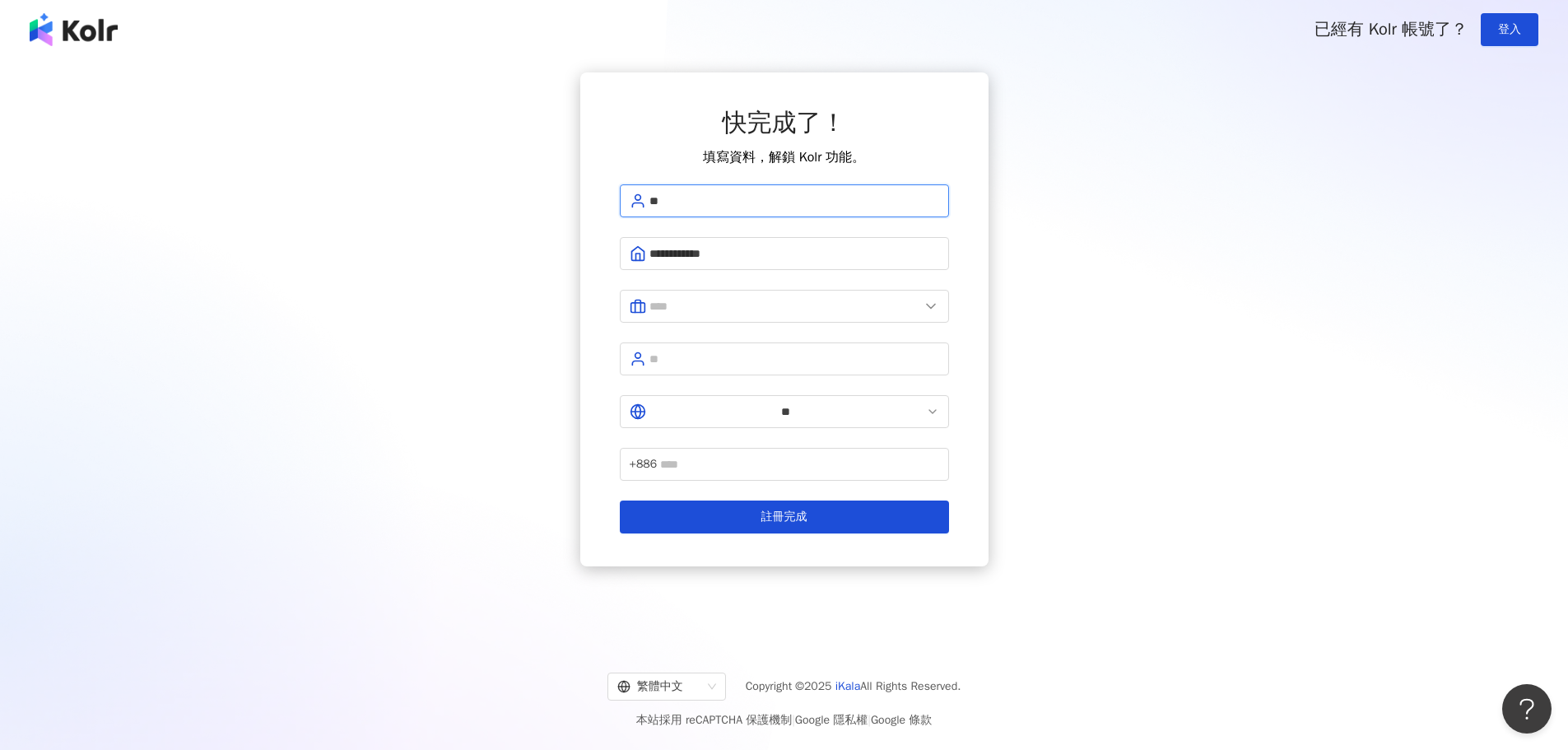 type on "*" 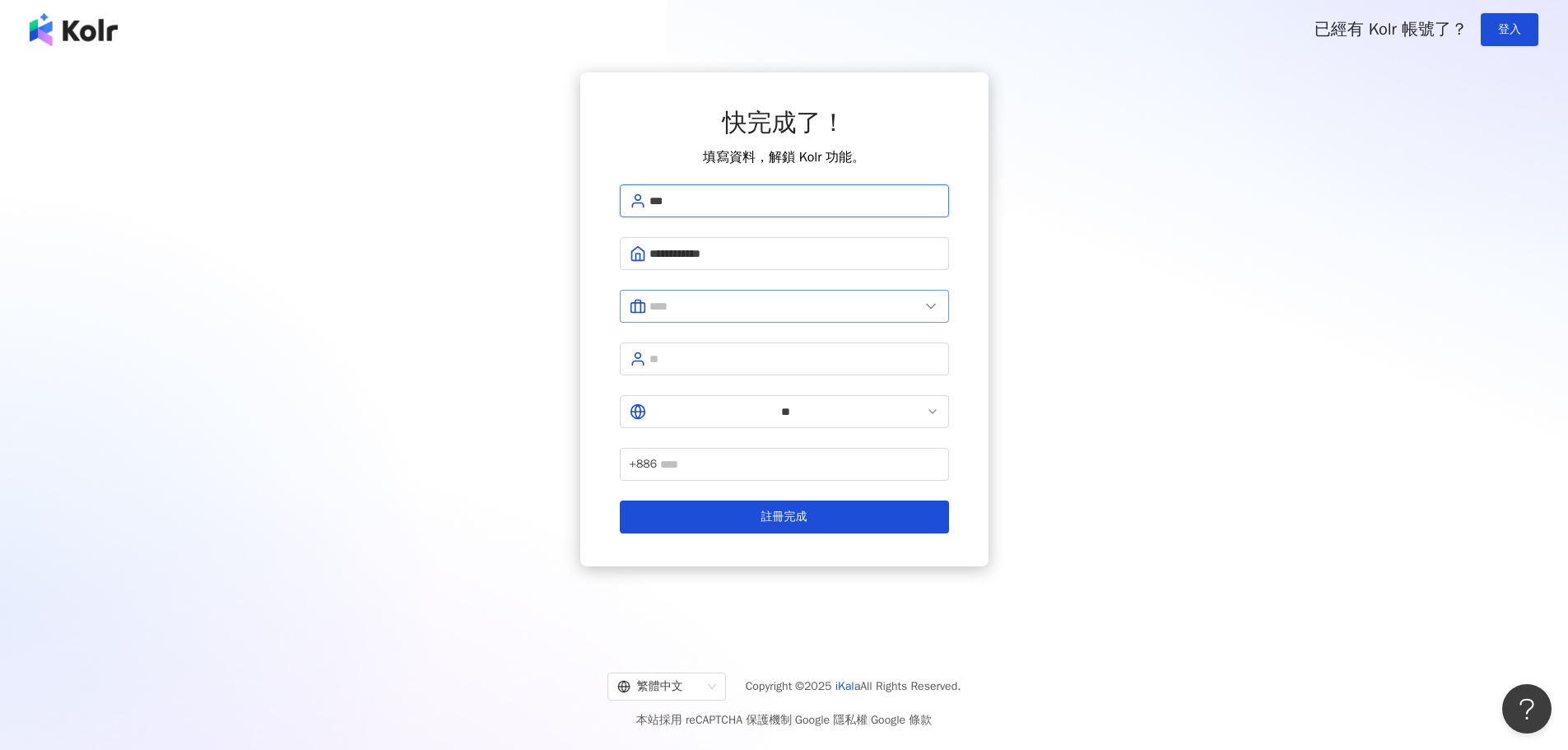 type on "***" 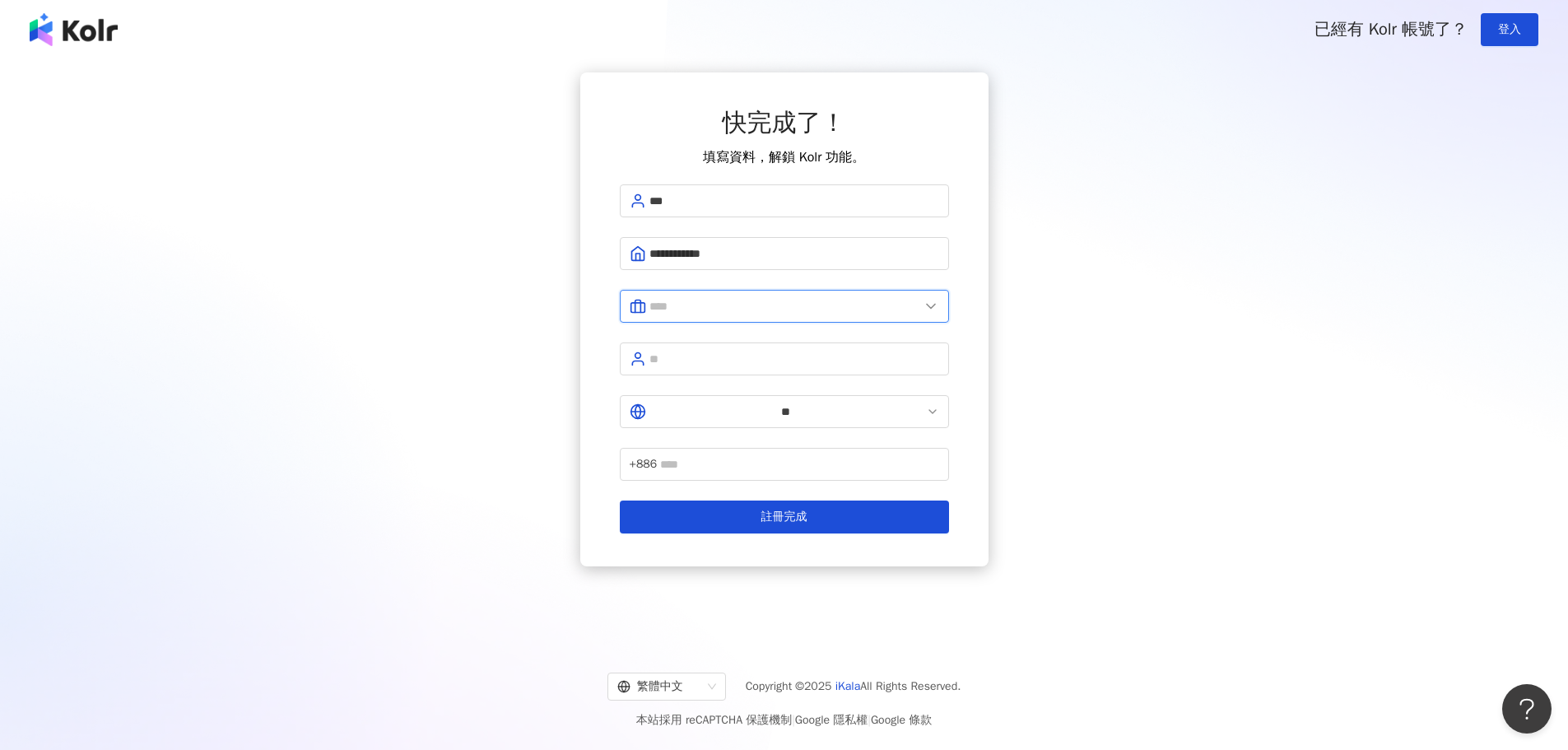 click at bounding box center (784, 306) 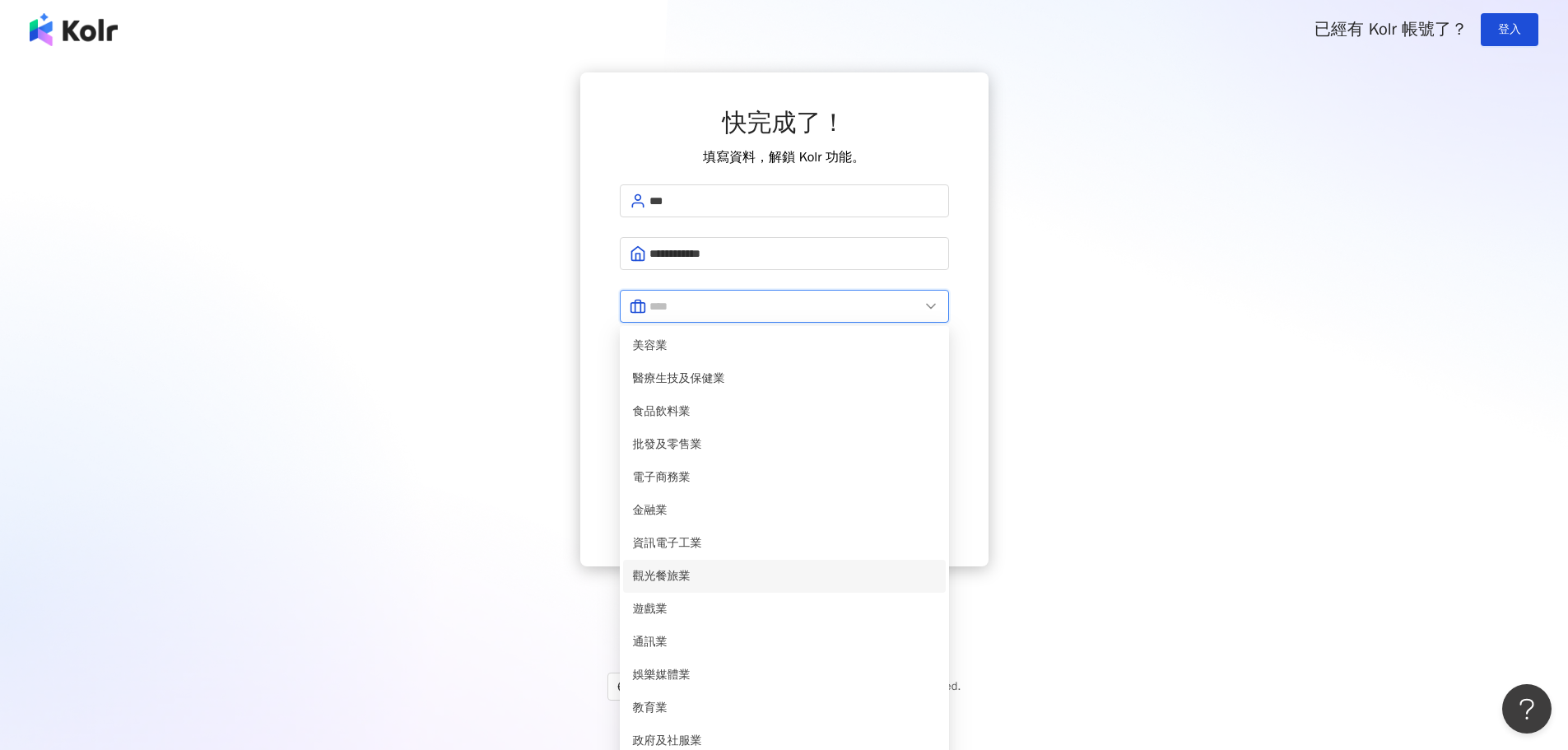 scroll, scrollTop: 336, scrollLeft: 0, axis: vertical 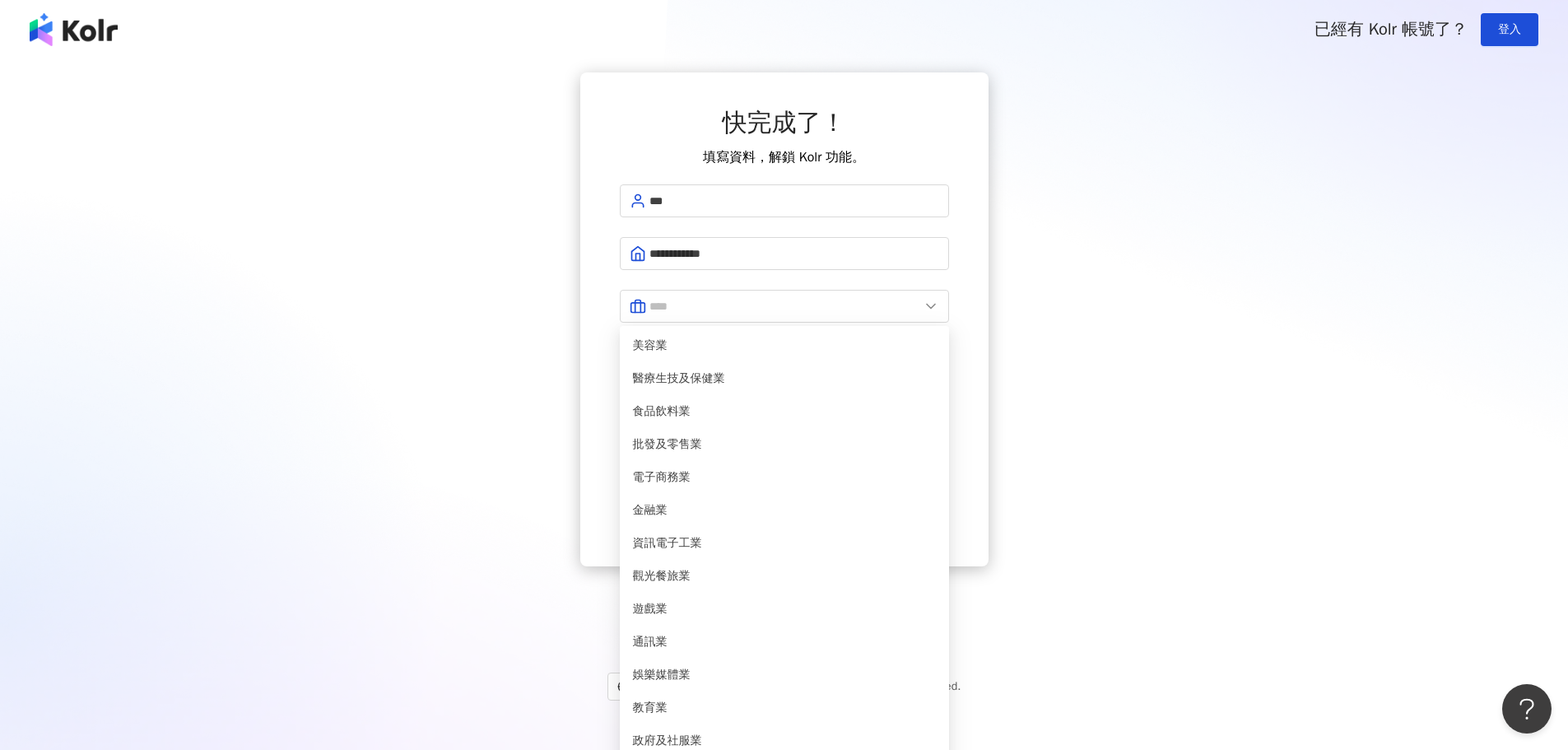click on "廣告行銷業" at bounding box center [784, 774] 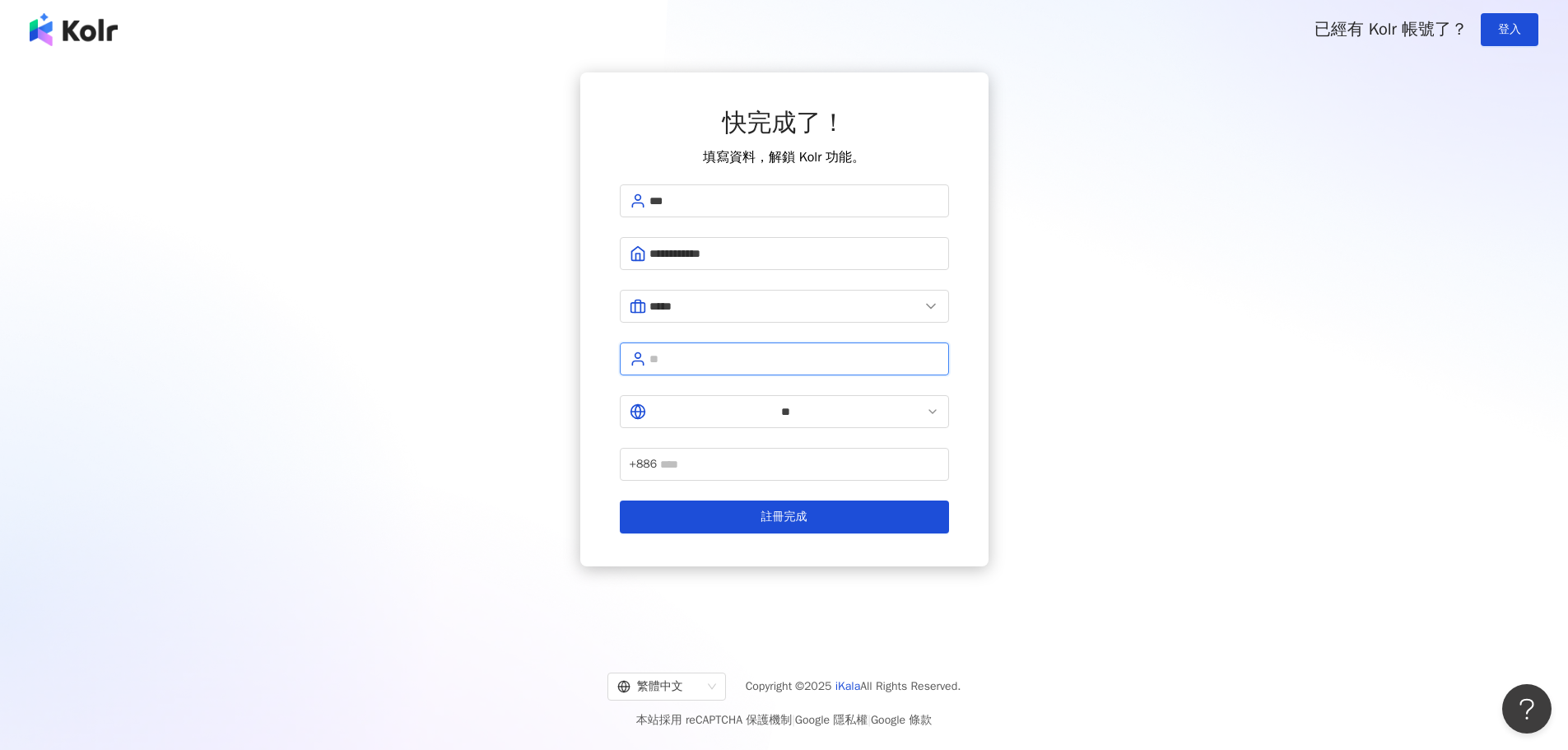 click at bounding box center (794, 359) 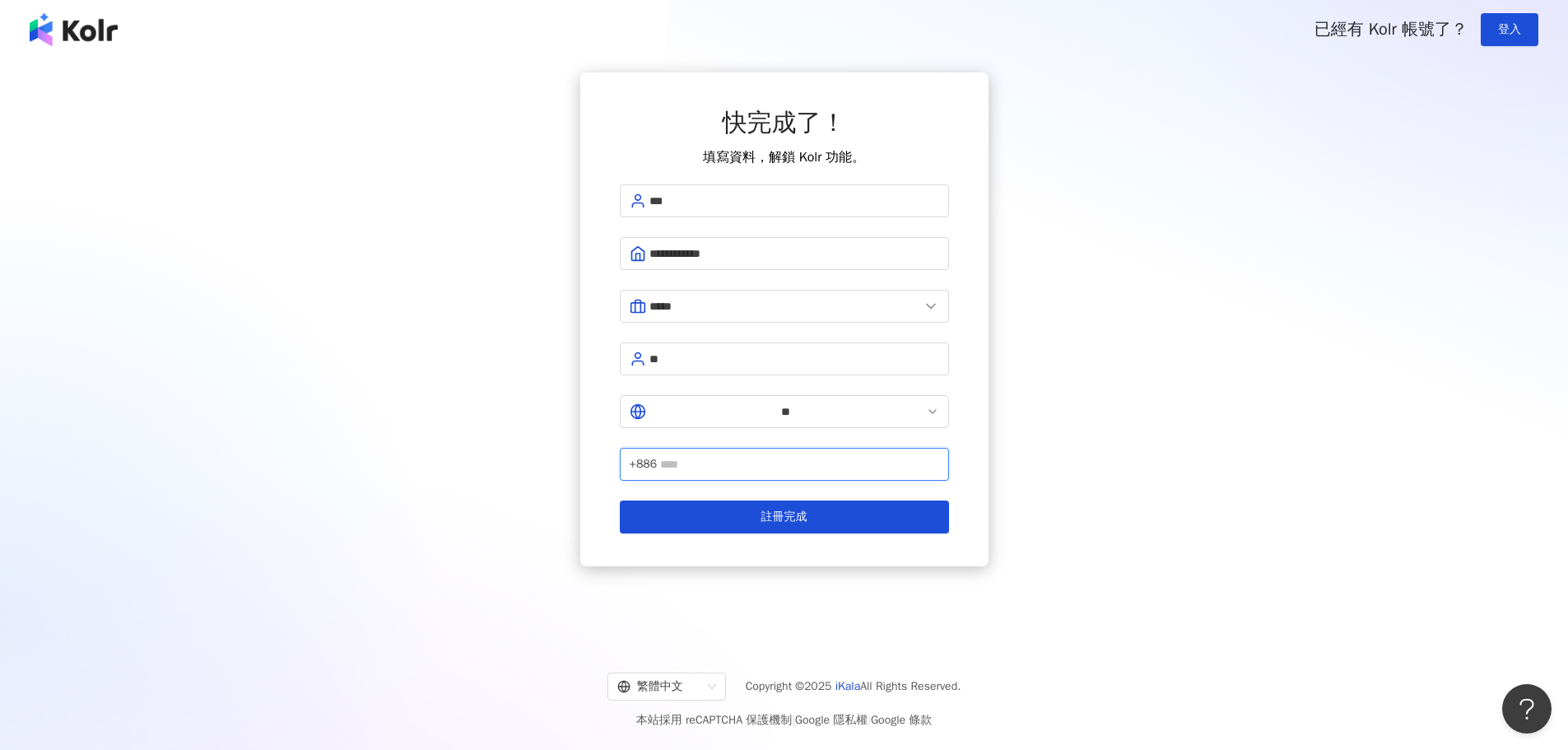 click at bounding box center (799, 464) 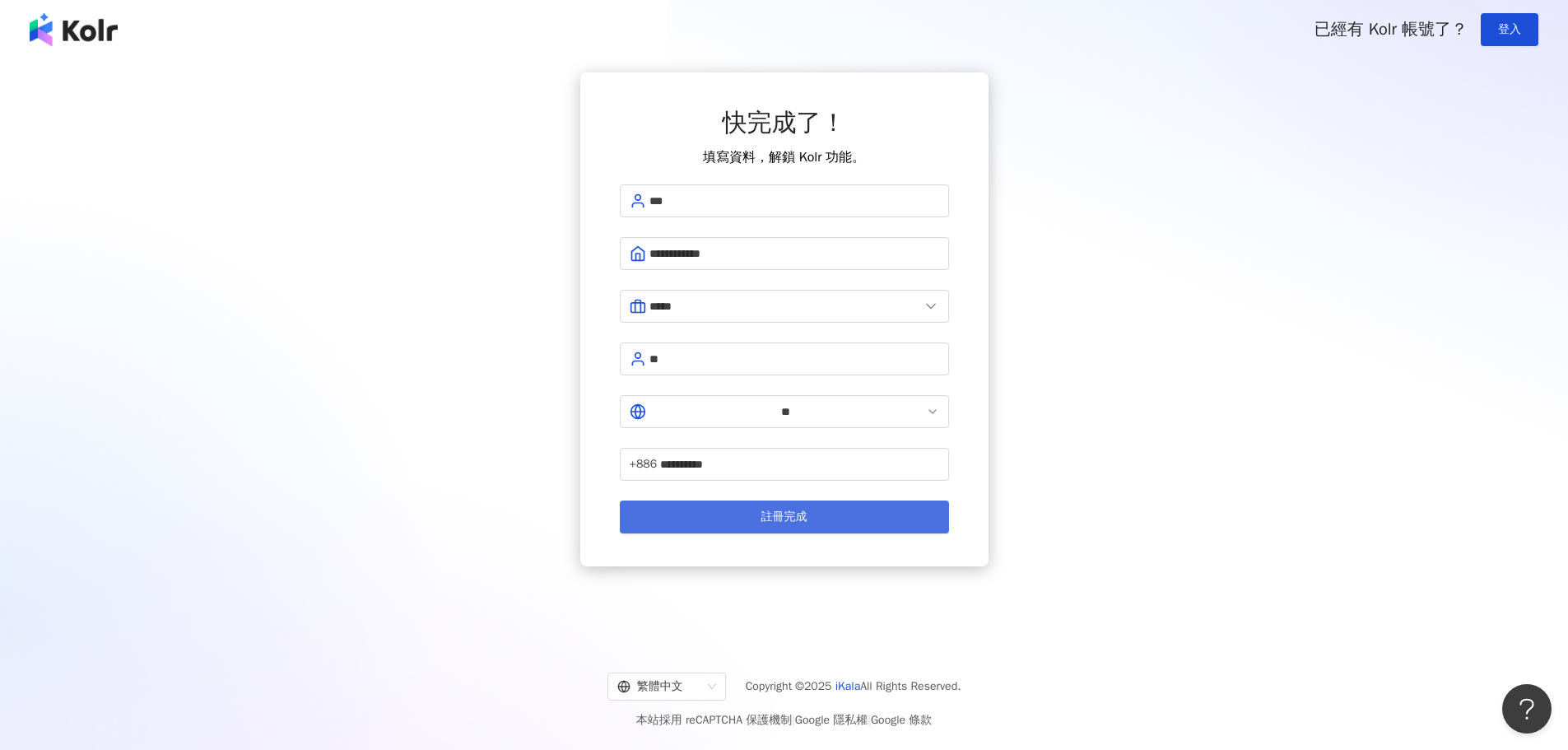 click on "註冊完成" at bounding box center [784, 517] 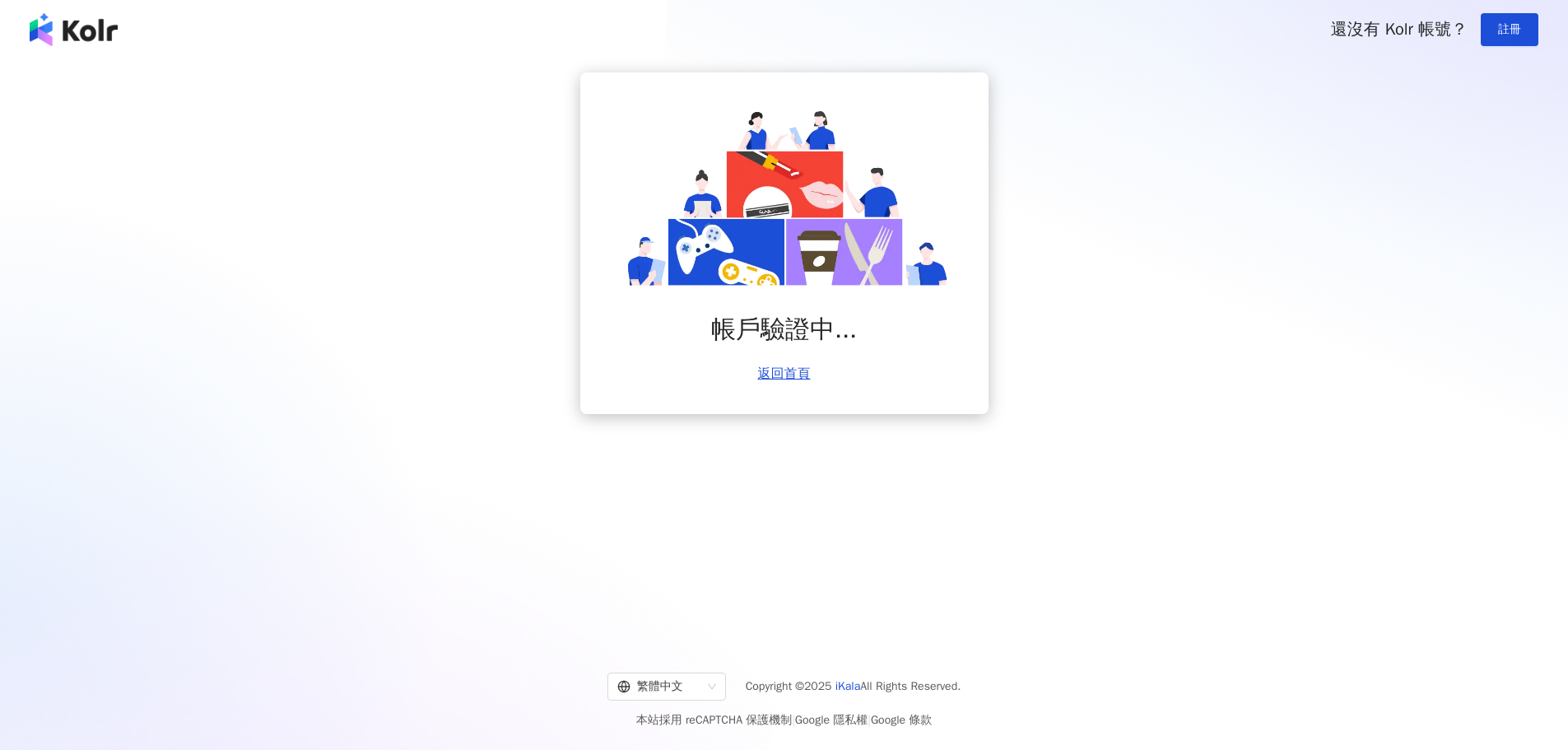 scroll, scrollTop: 0, scrollLeft: 0, axis: both 